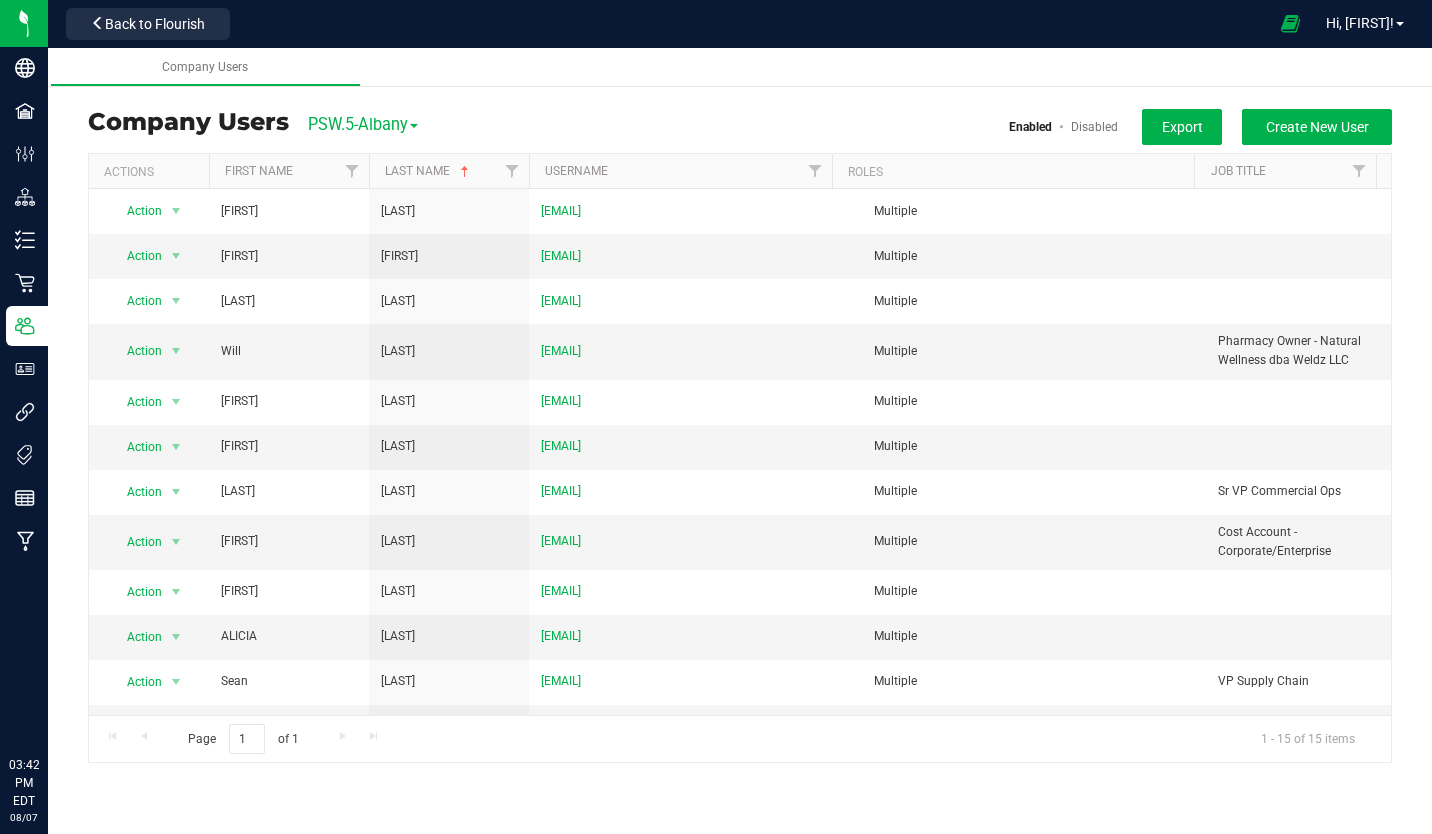 scroll, scrollTop: 0, scrollLeft: 0, axis: both 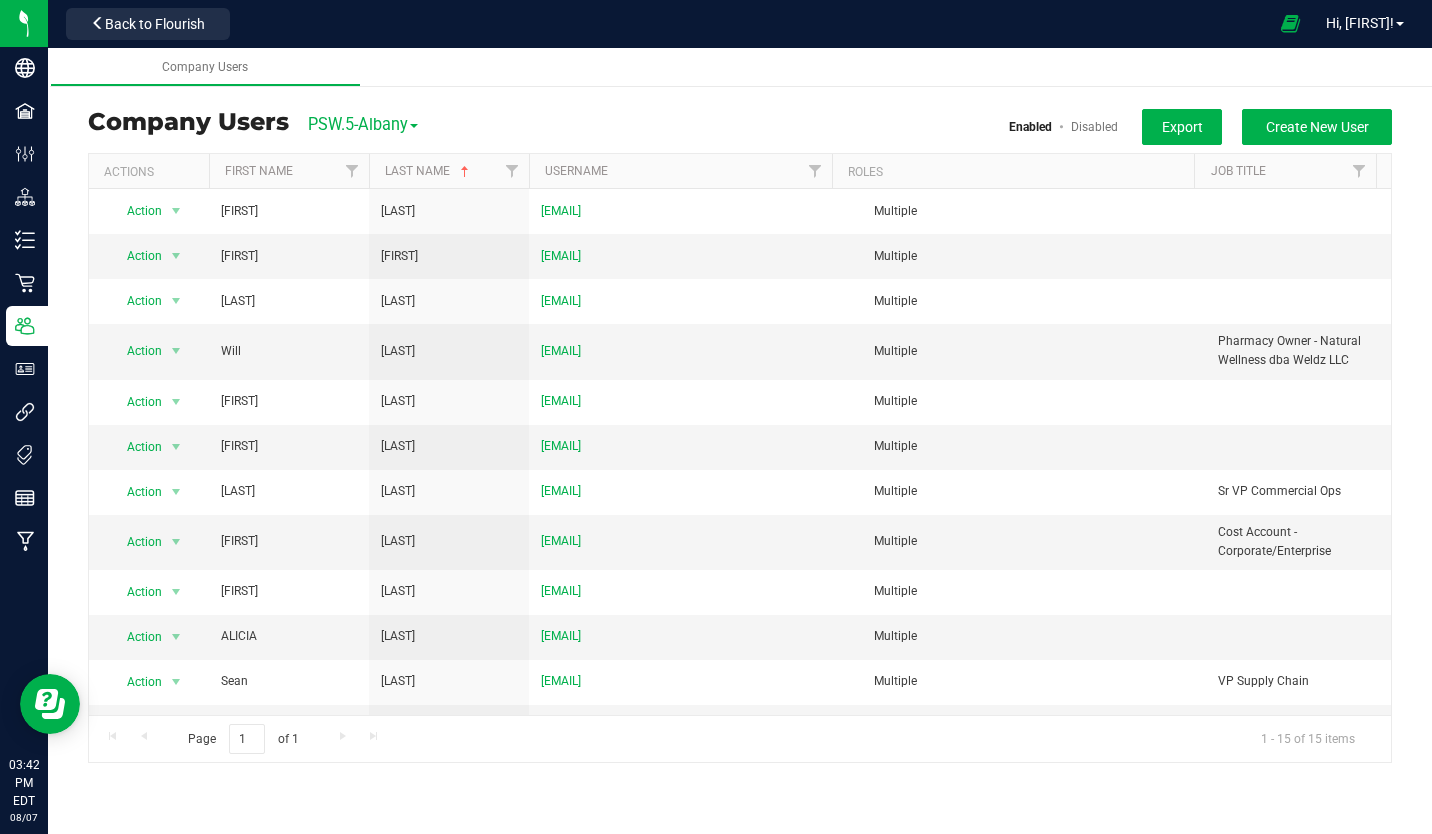 click at bounding box center [0, 0] 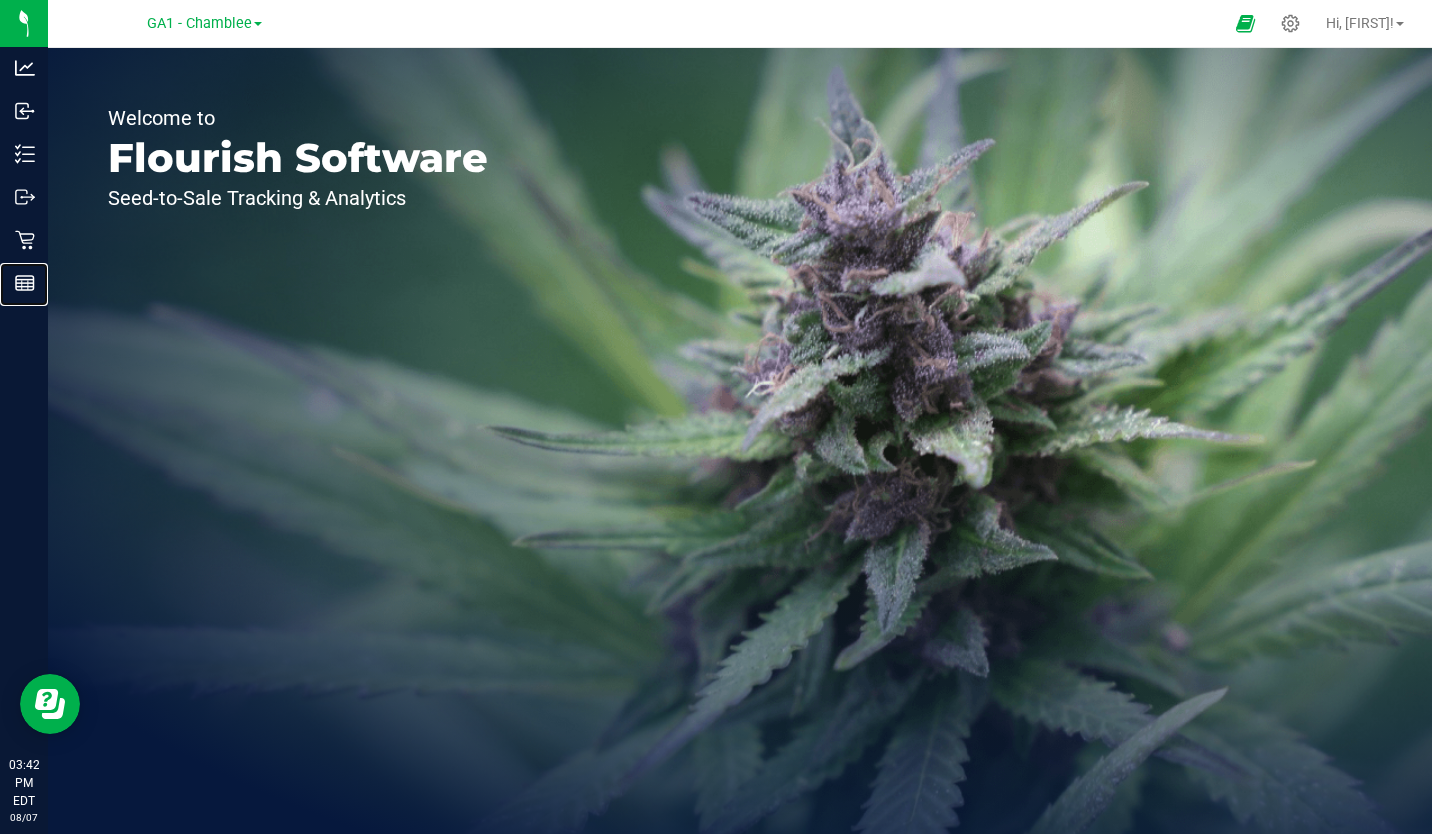 click on "Reports" at bounding box center [0, 0] 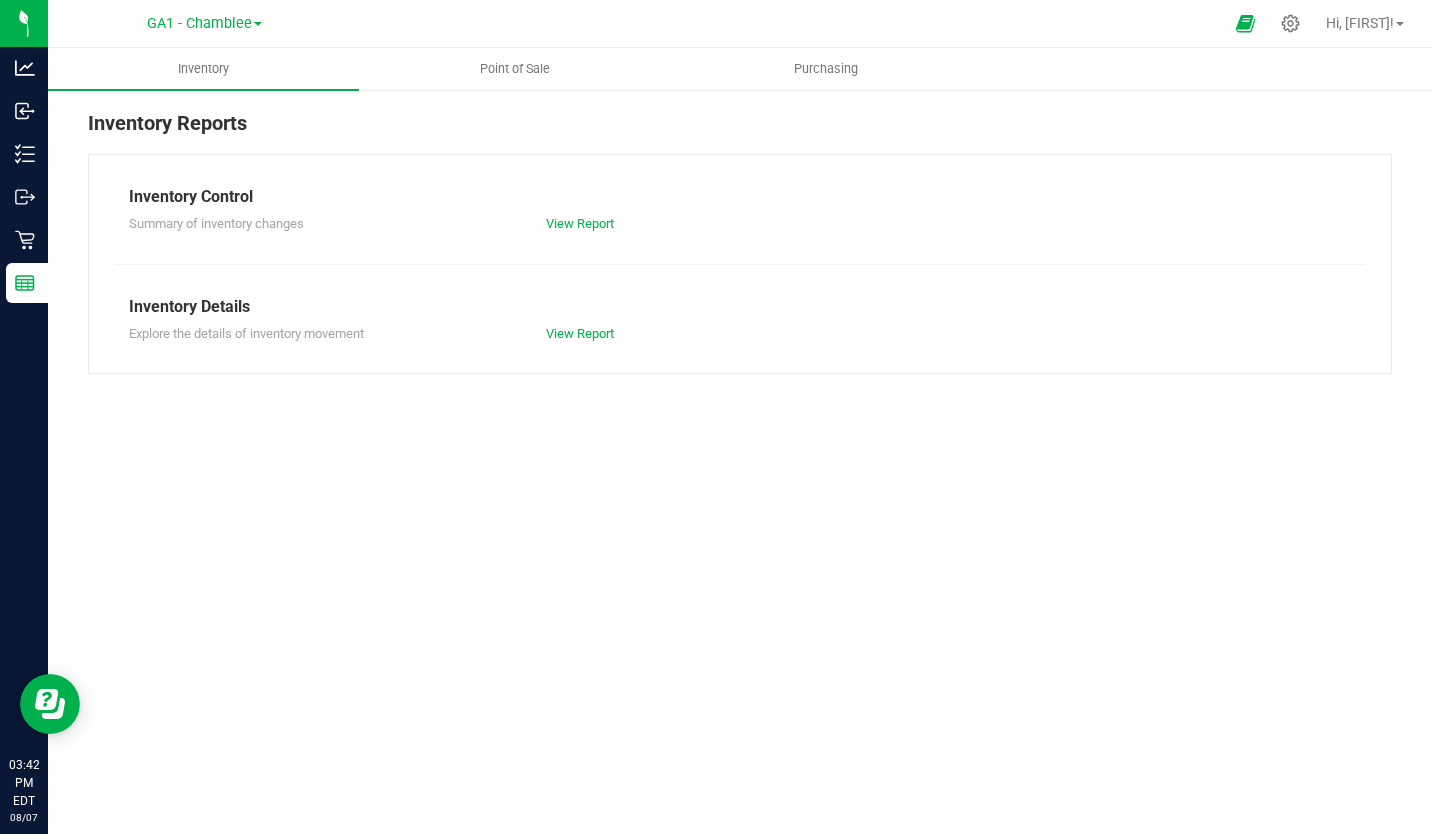 click on "GA1 - Chamblee" at bounding box center [199, 23] 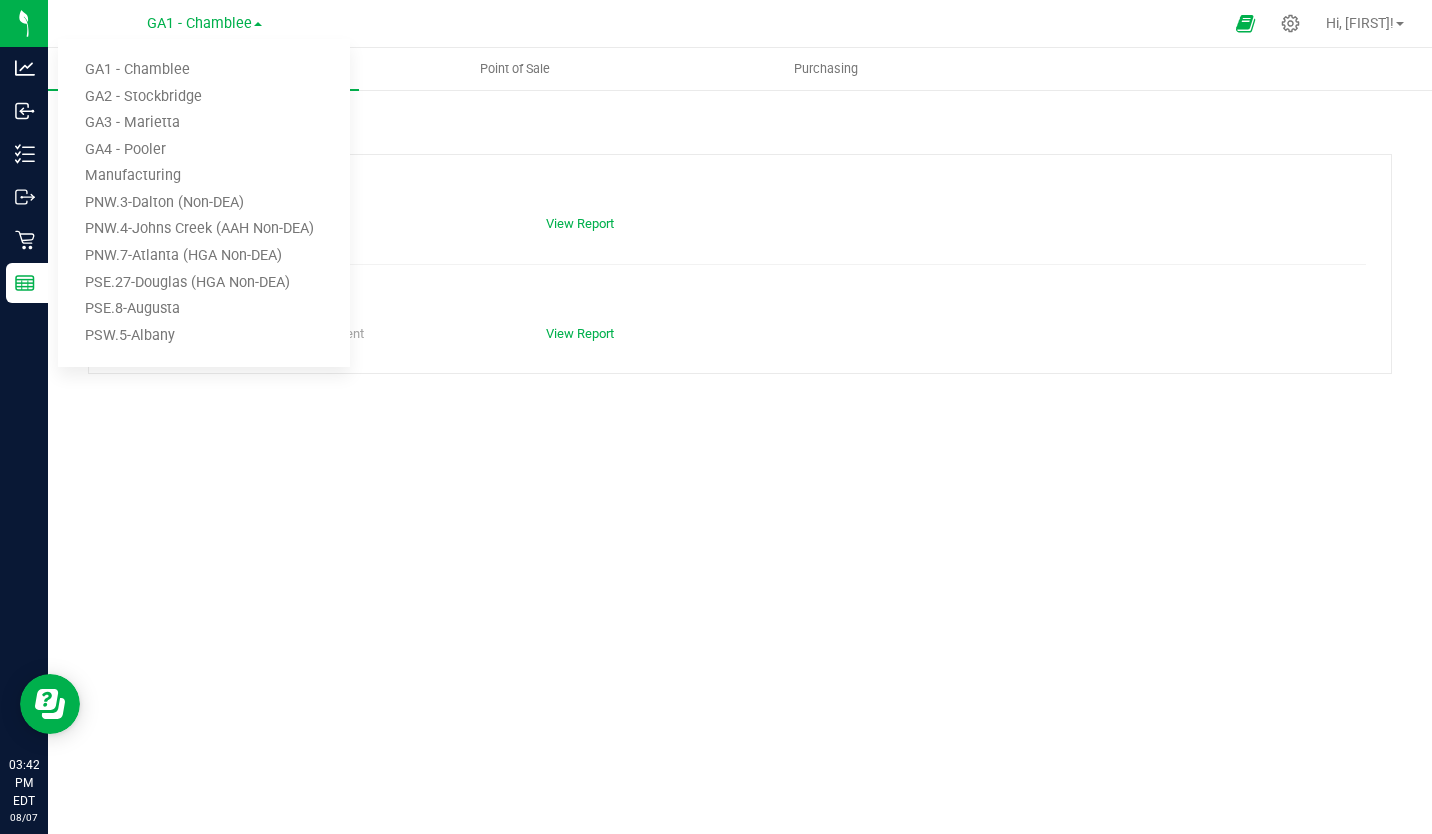 click on "PSW.5-Albany" at bounding box center [204, 336] 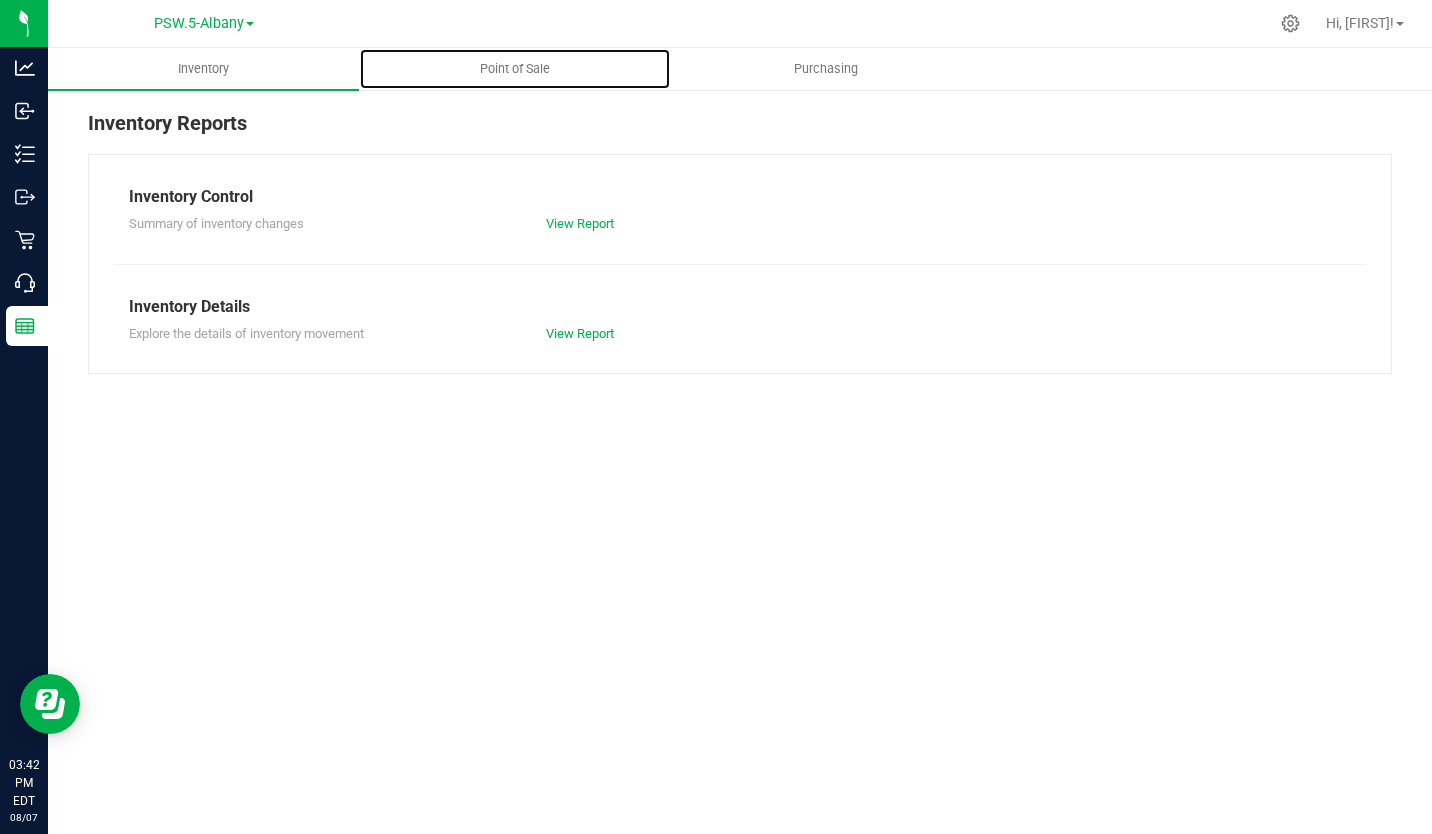 click on "Point of Sale" at bounding box center [515, 69] 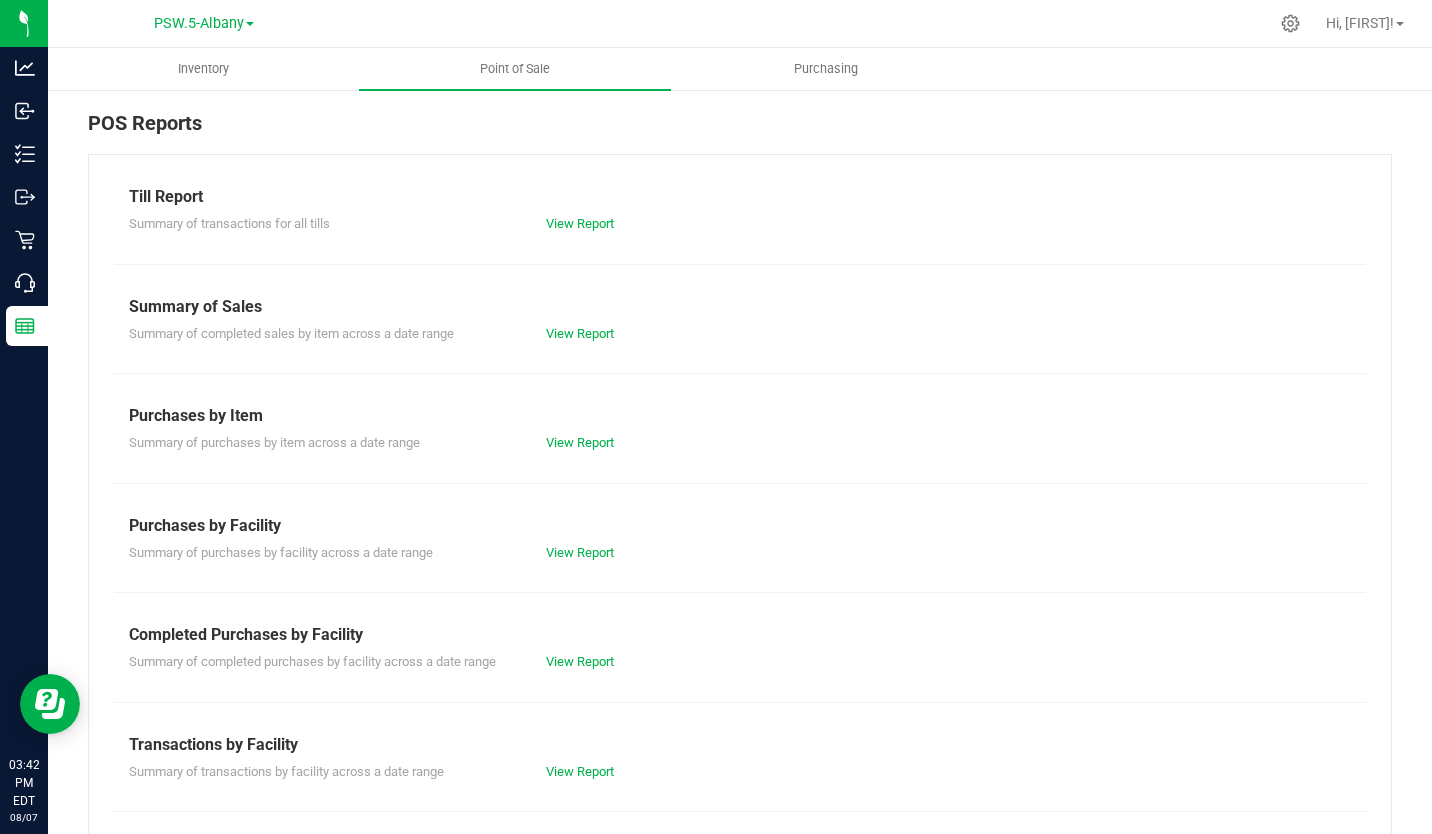 click on "Till Report
Summary of transactions for all tills
View Report
Summary of Sales
Summary of completed sales by item across a date range
View Report
Purchases by Item
Summary of purchases by item across a date range
View Report
Purchases by Facility
Summary of purchases by facility across a date range" at bounding box center (740, 592) 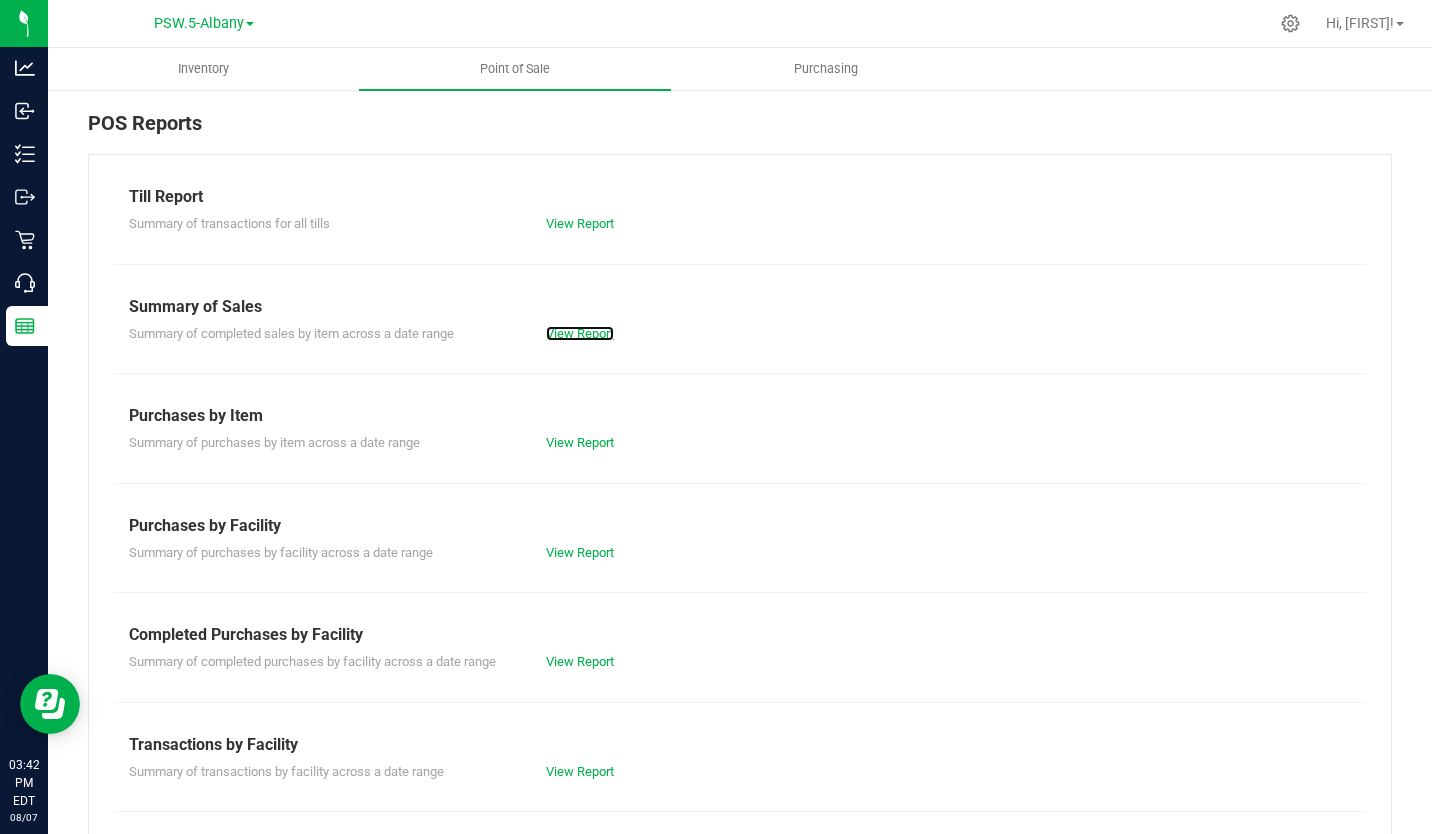 click on "View Report" at bounding box center (580, 333) 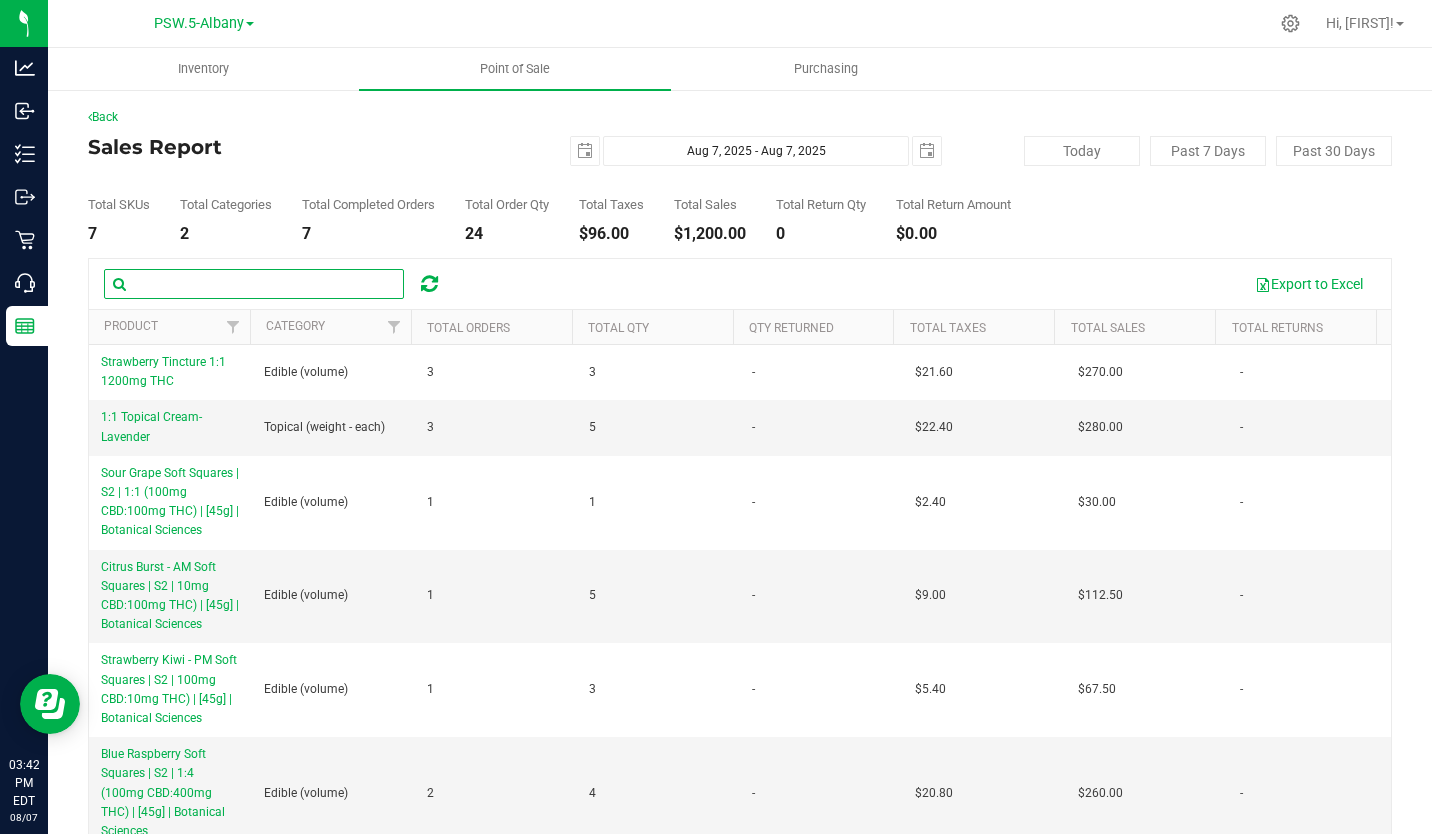 click at bounding box center (254, 284) 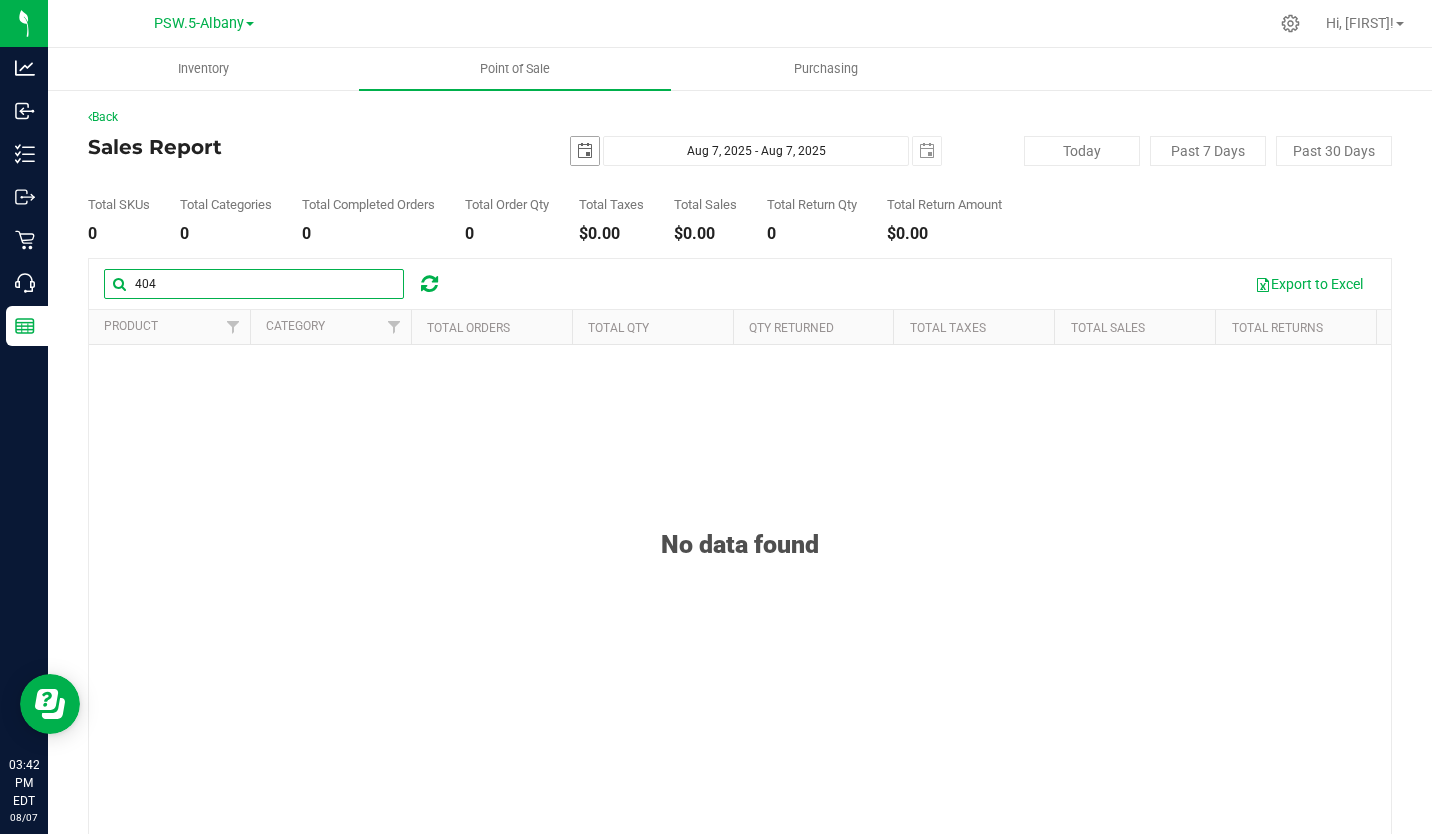 click at bounding box center (585, 151) 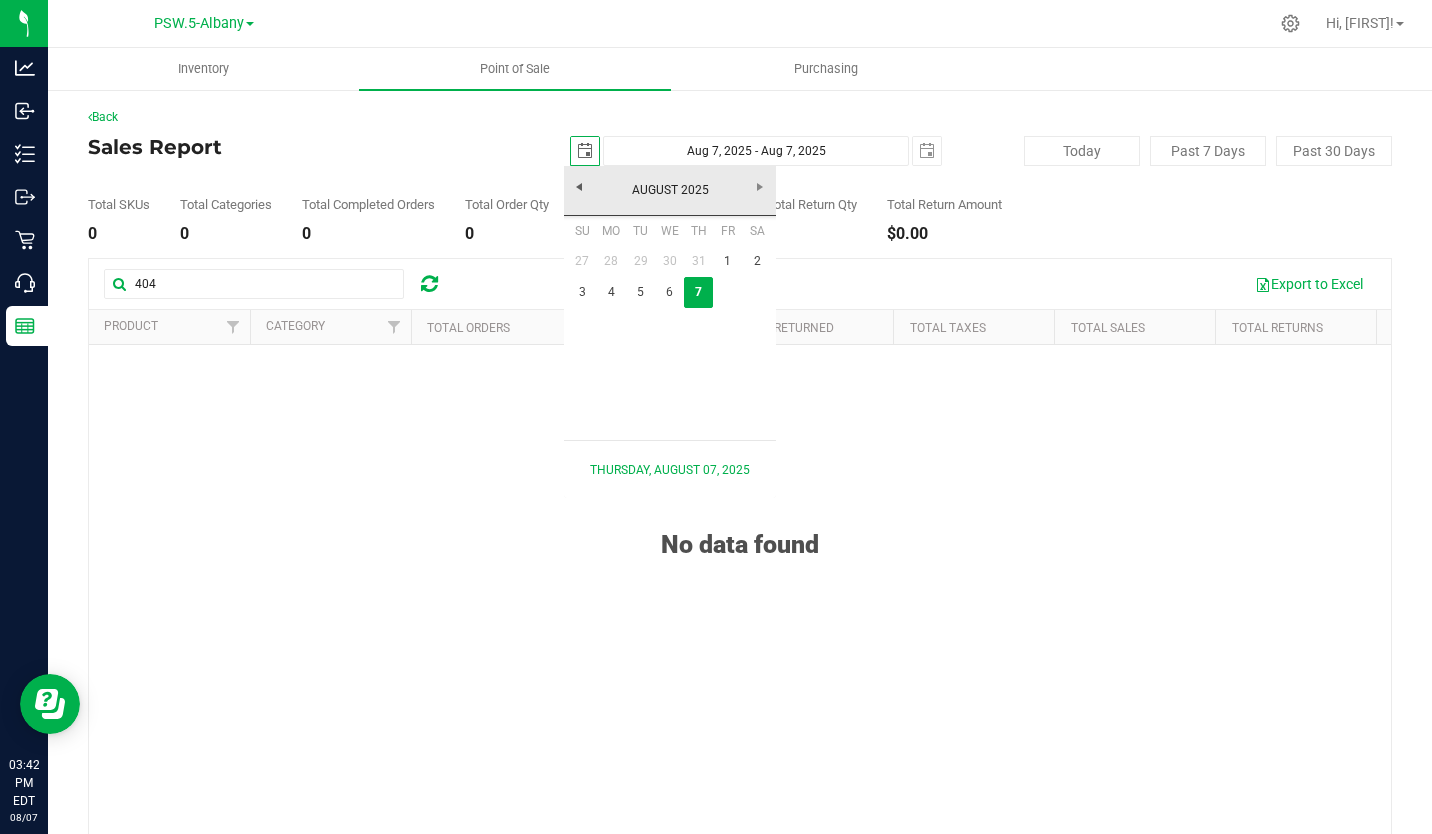 scroll, scrollTop: 0, scrollLeft: 50, axis: horizontal 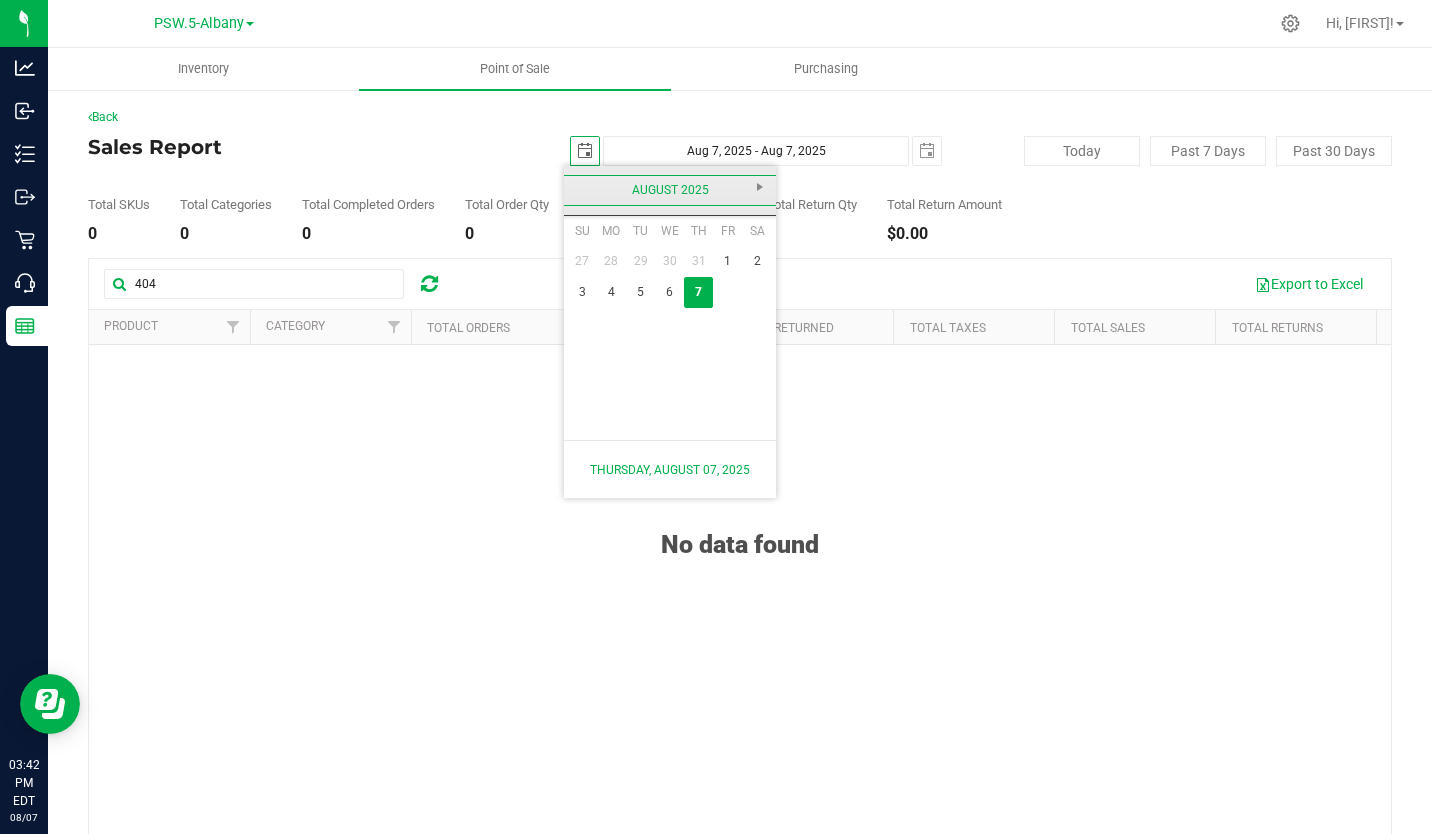 click on "August 2025" at bounding box center [670, 190] 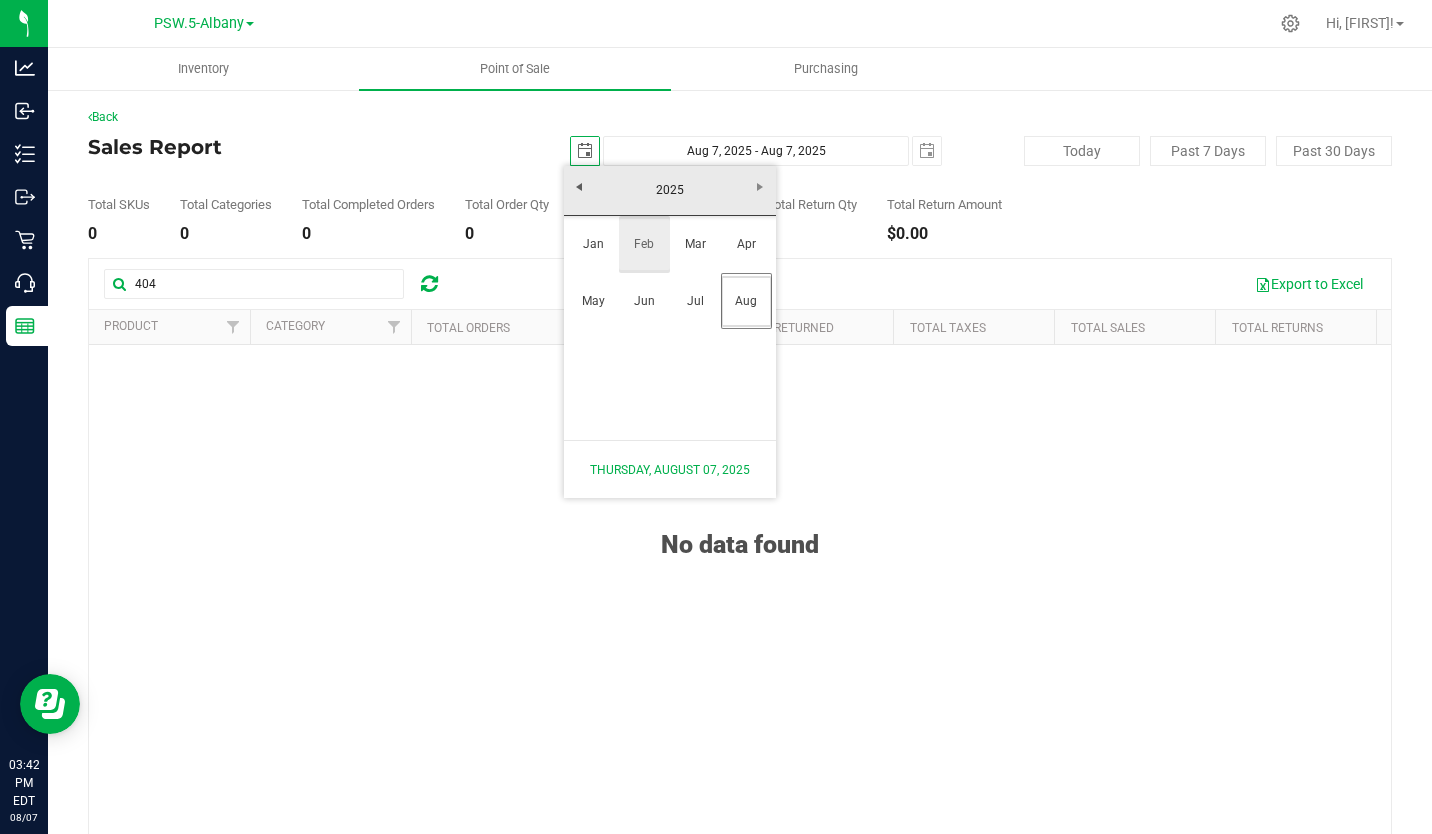 click on "Feb" at bounding box center (644, 244) 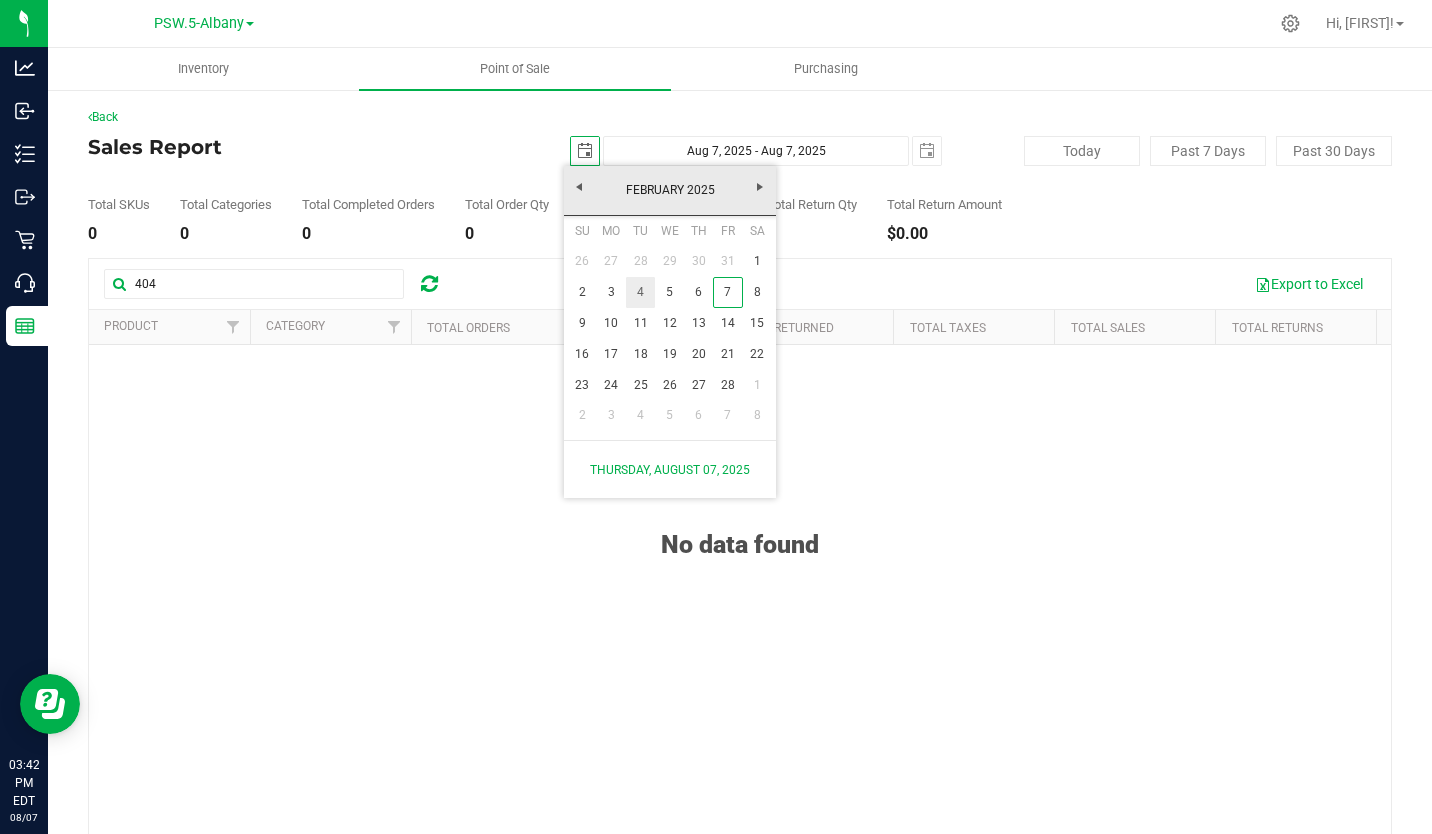 click on "4" at bounding box center (640, 292) 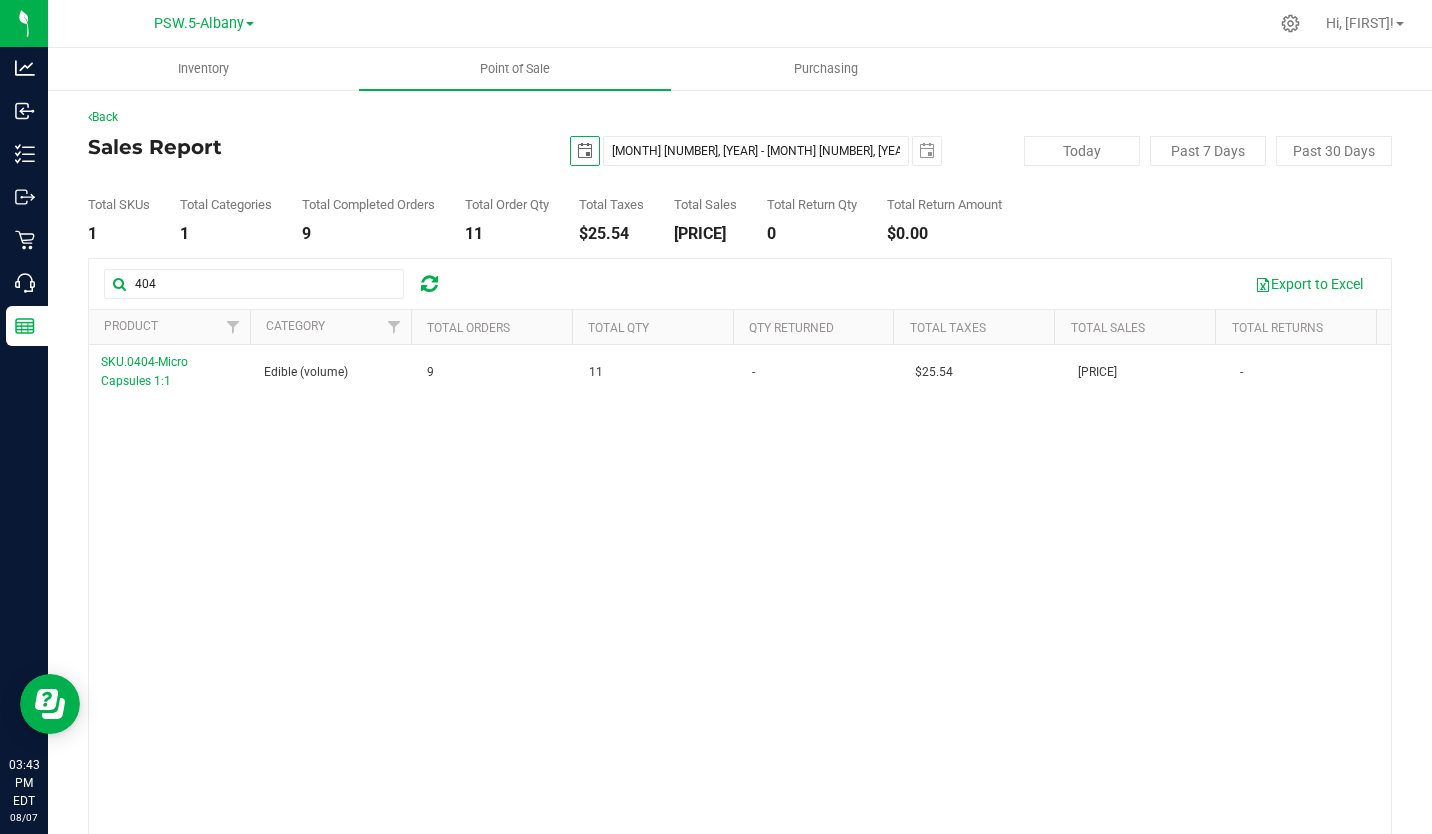 click at bounding box center [585, 151] 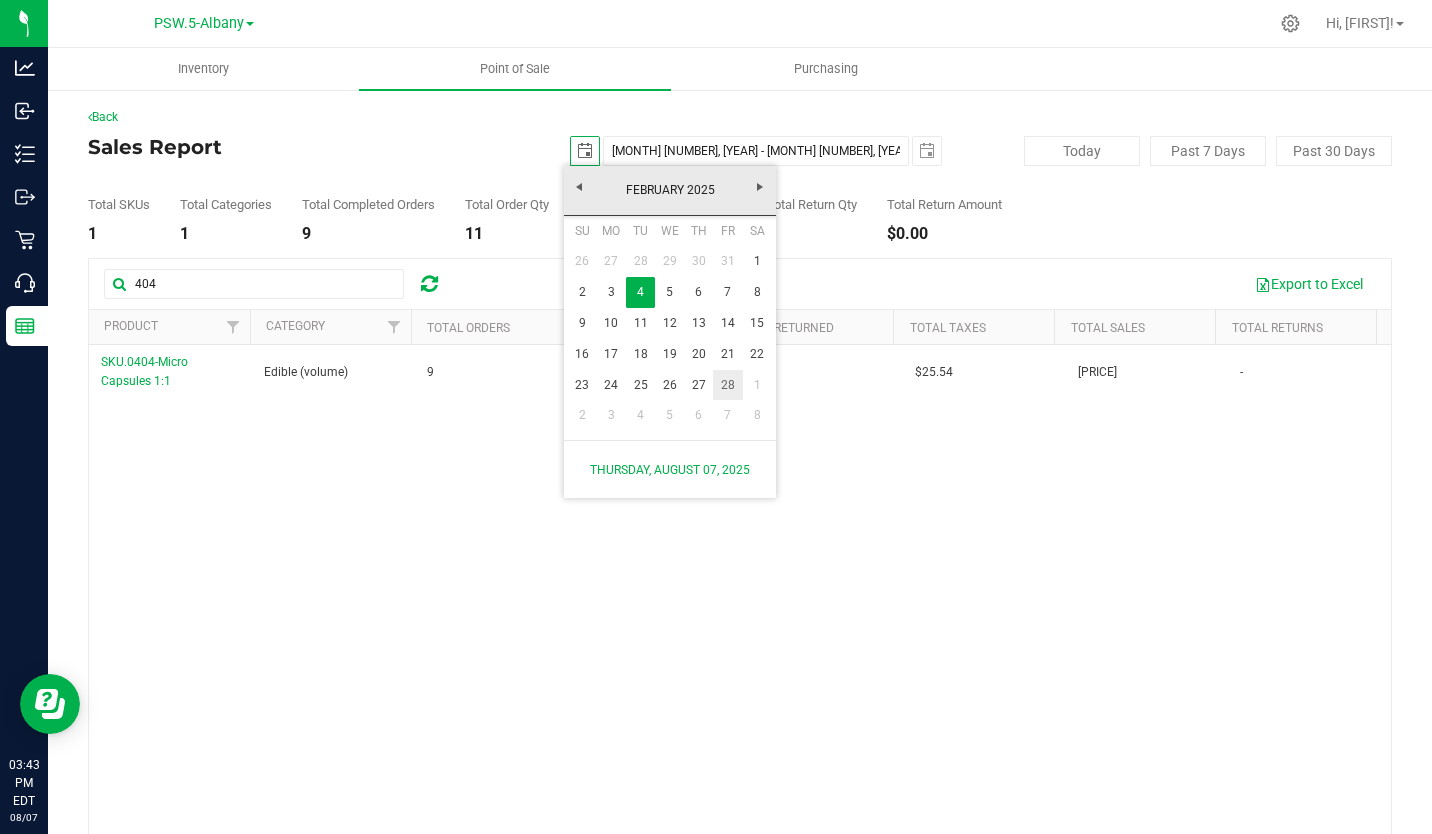 click on "28" at bounding box center (727, 385) 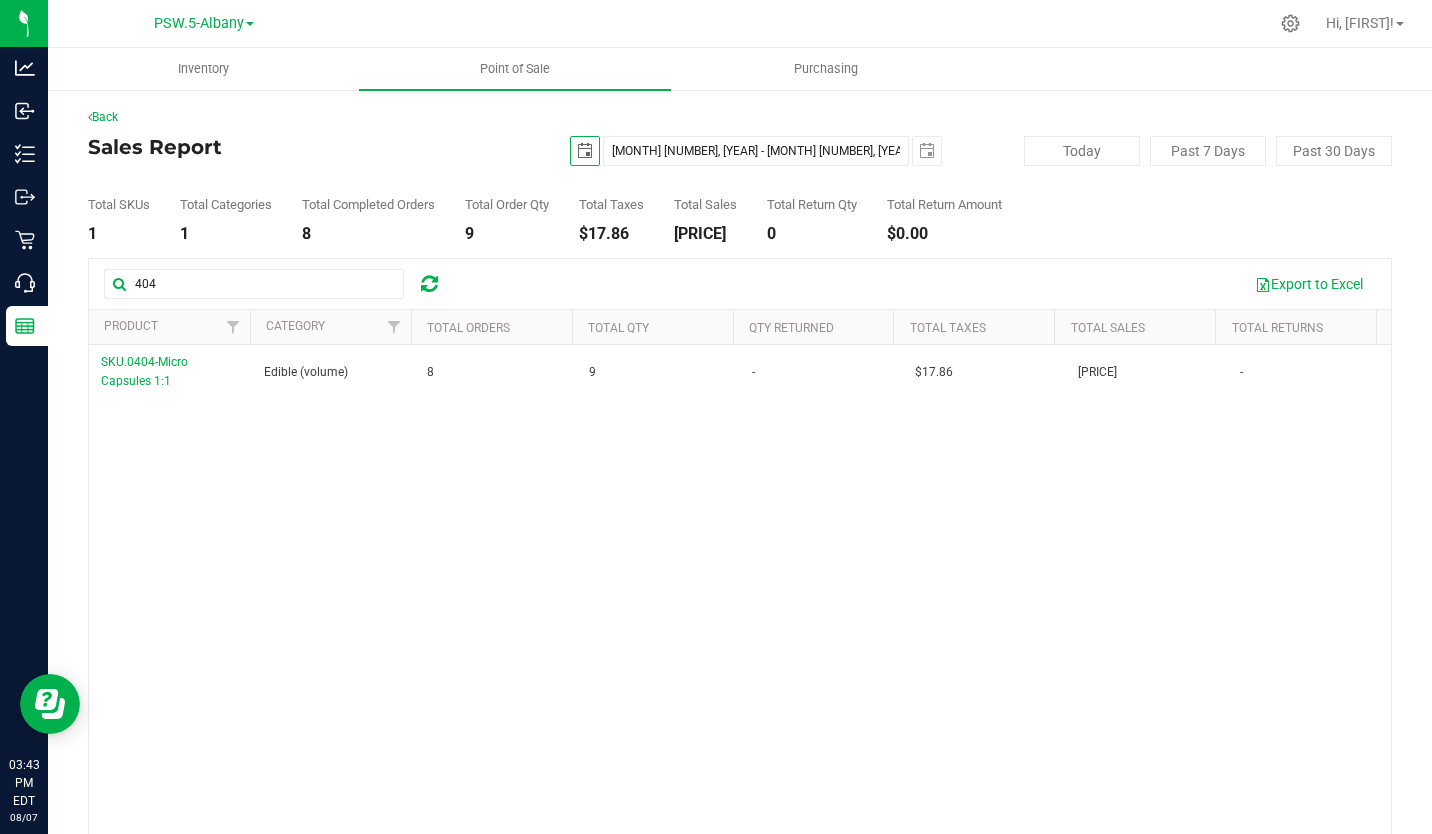 click at bounding box center [585, 151] 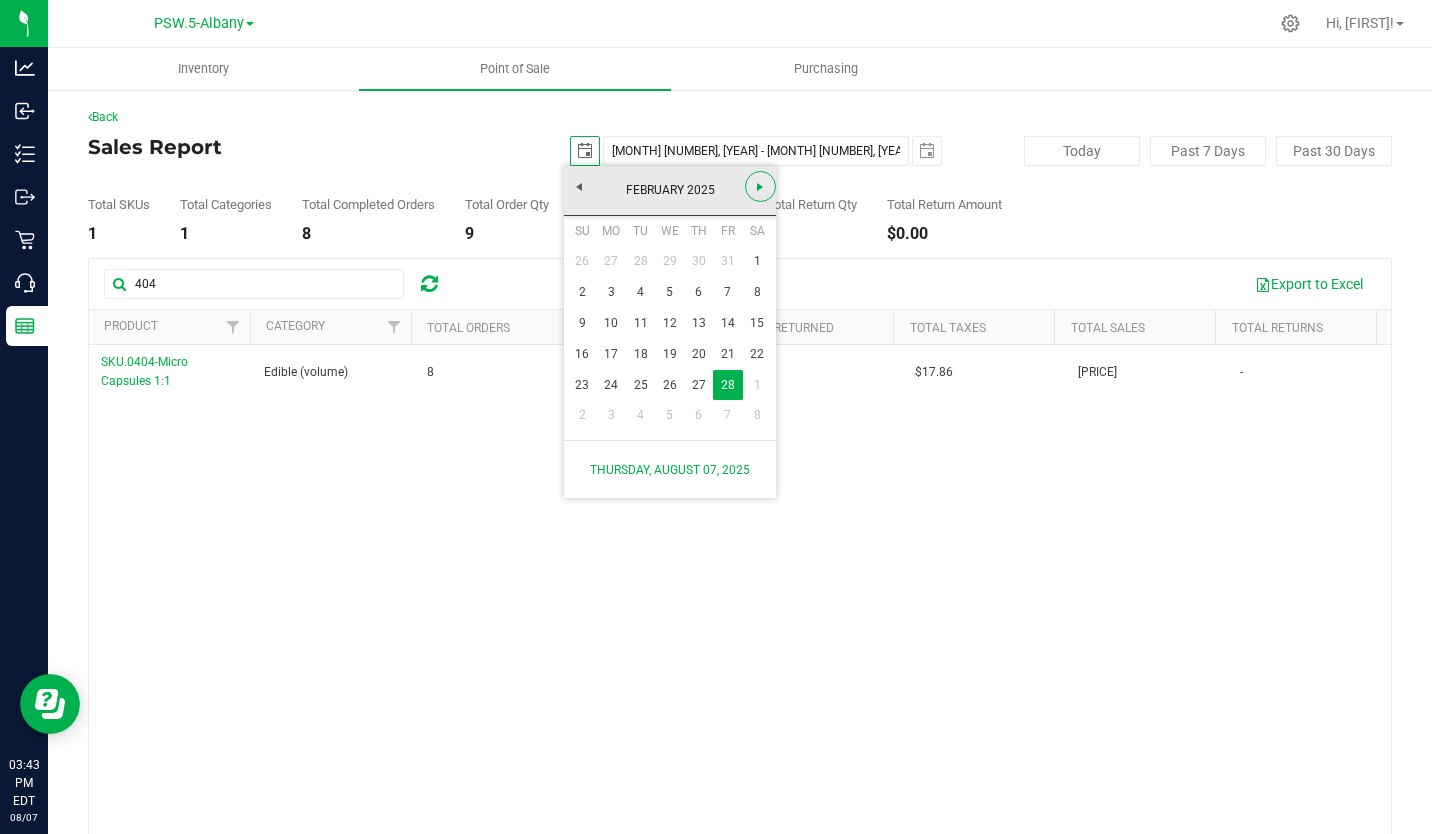 click at bounding box center (760, 187) 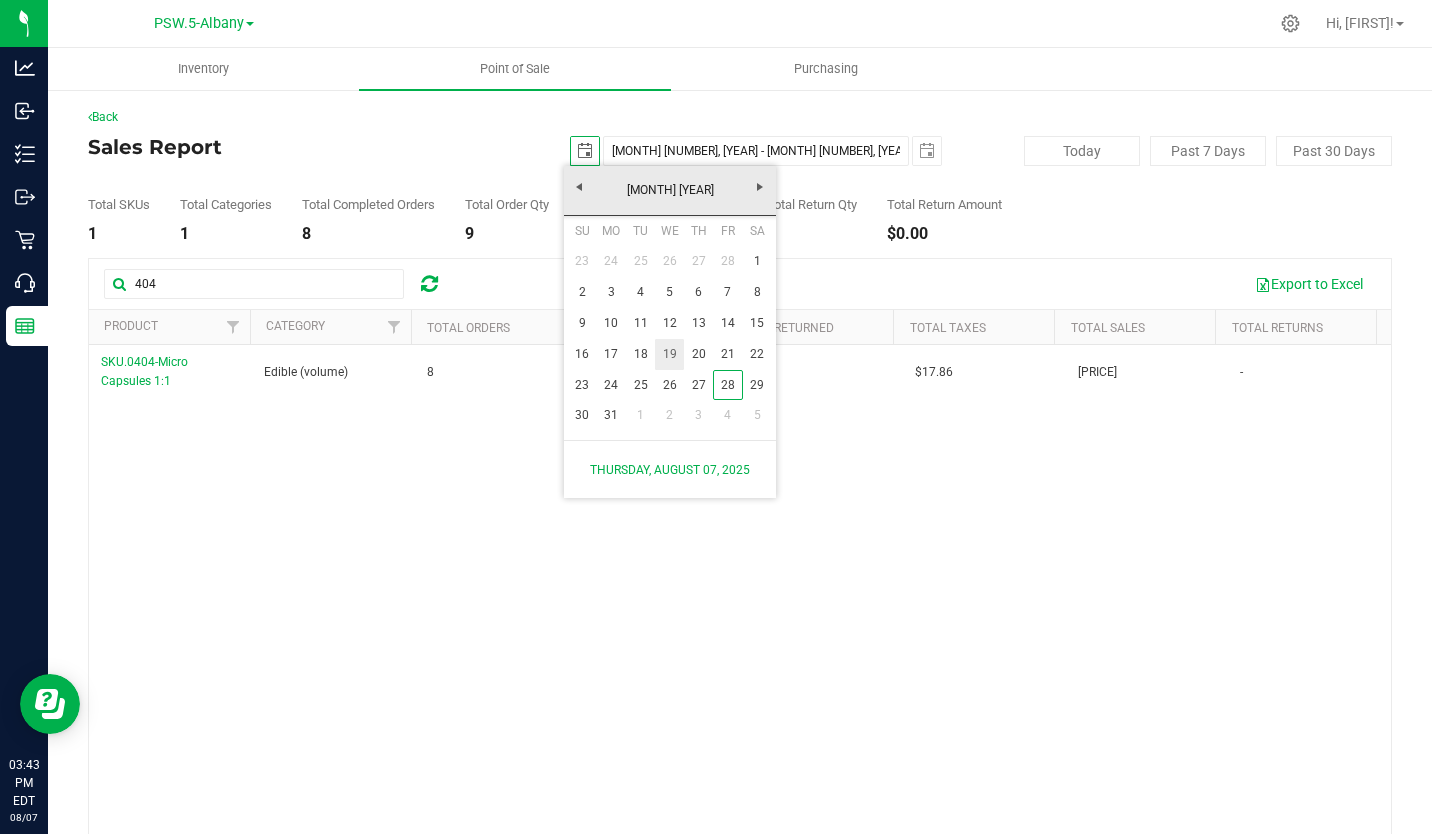 click on "19" at bounding box center (669, 354) 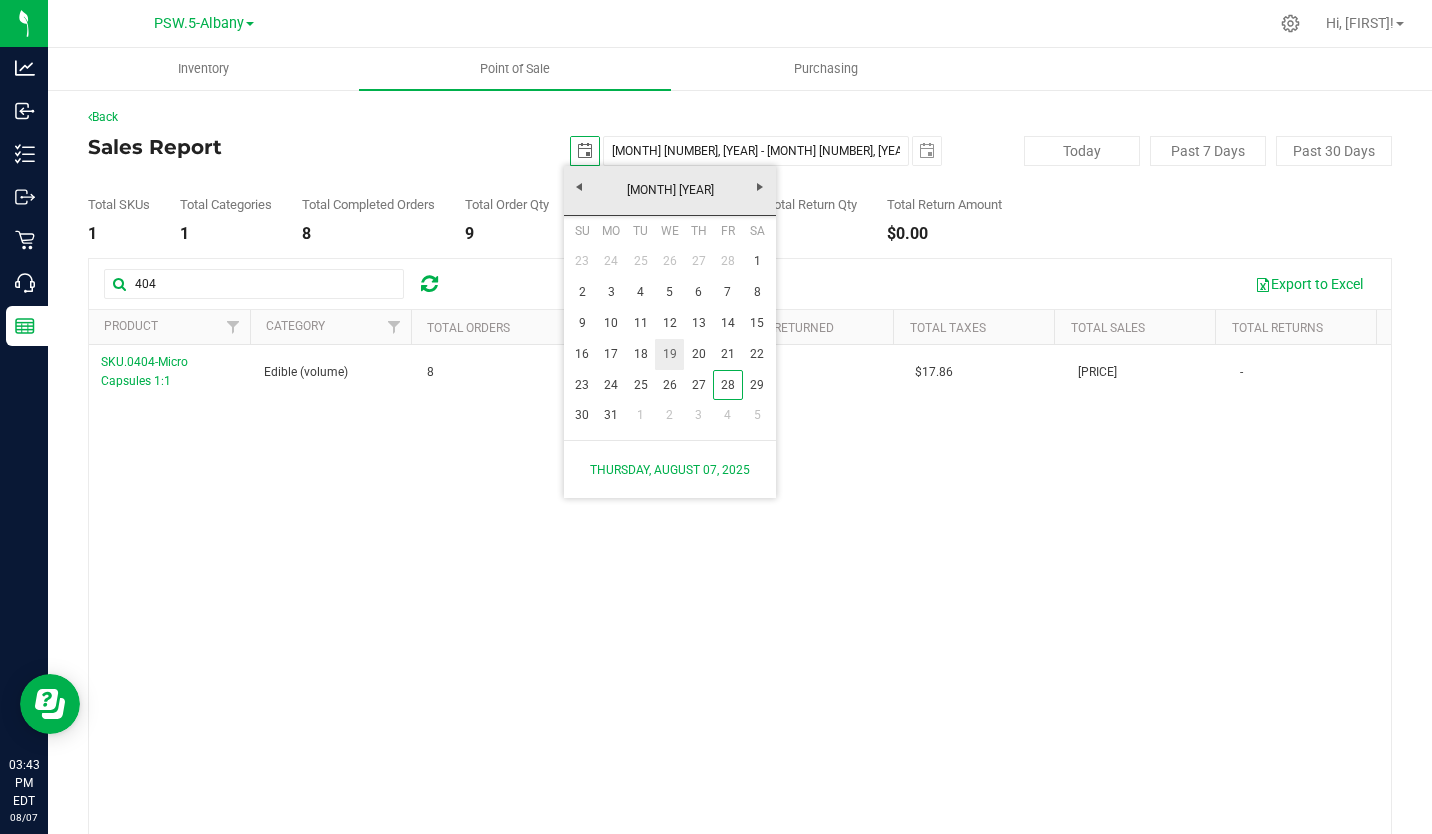 type on "2025-03-19" 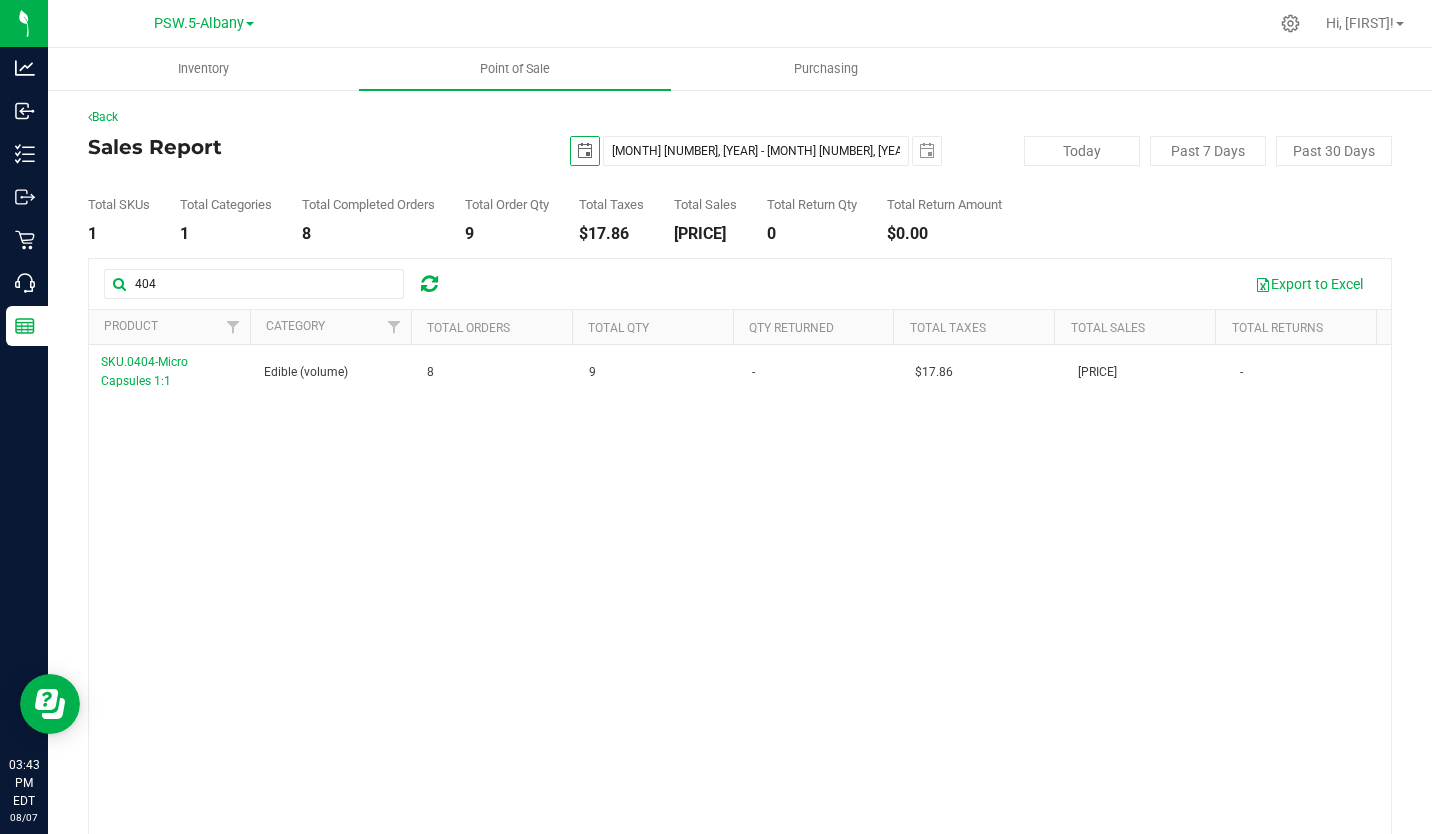 click at bounding box center (585, 151) 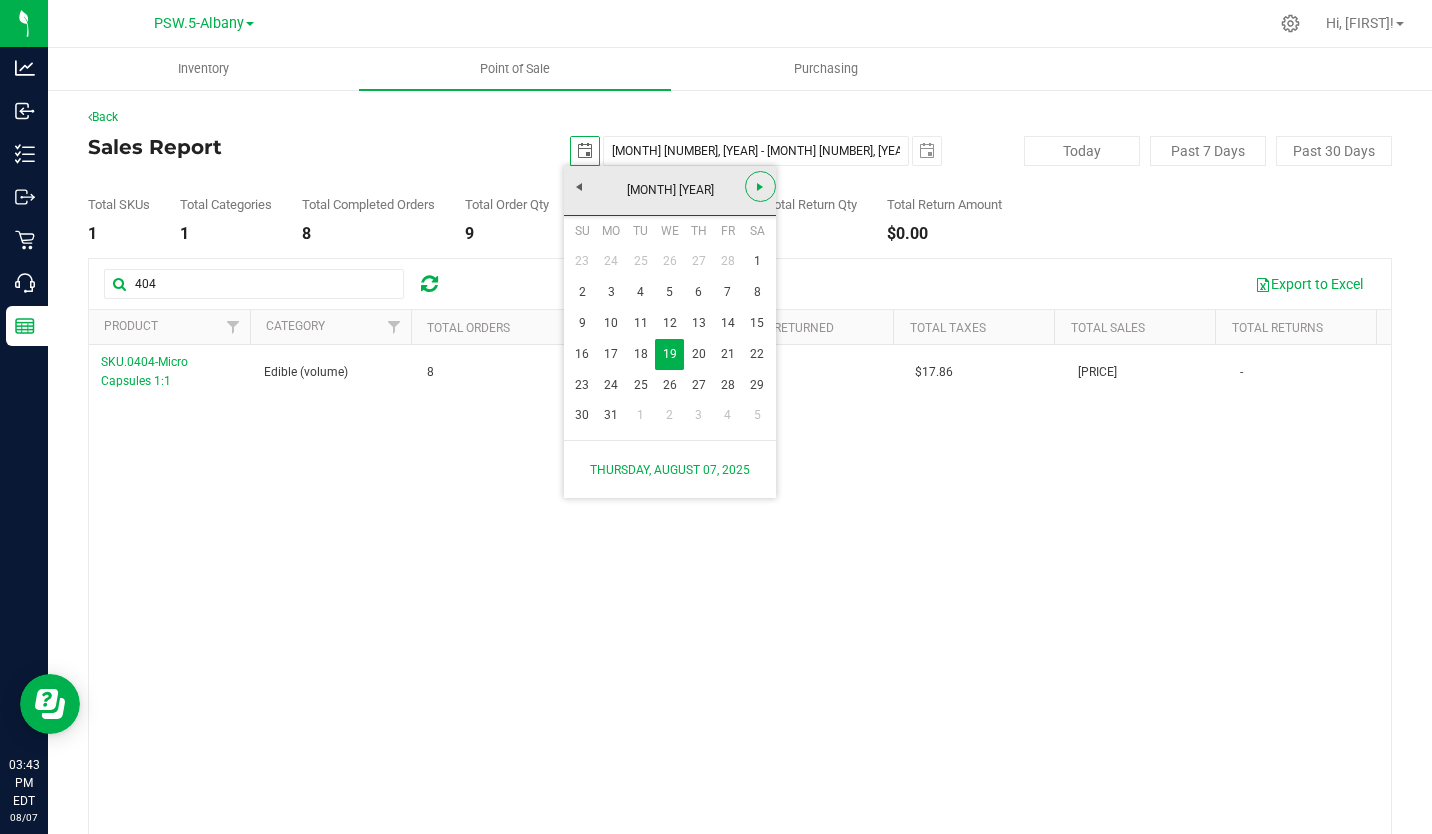 click at bounding box center [760, 187] 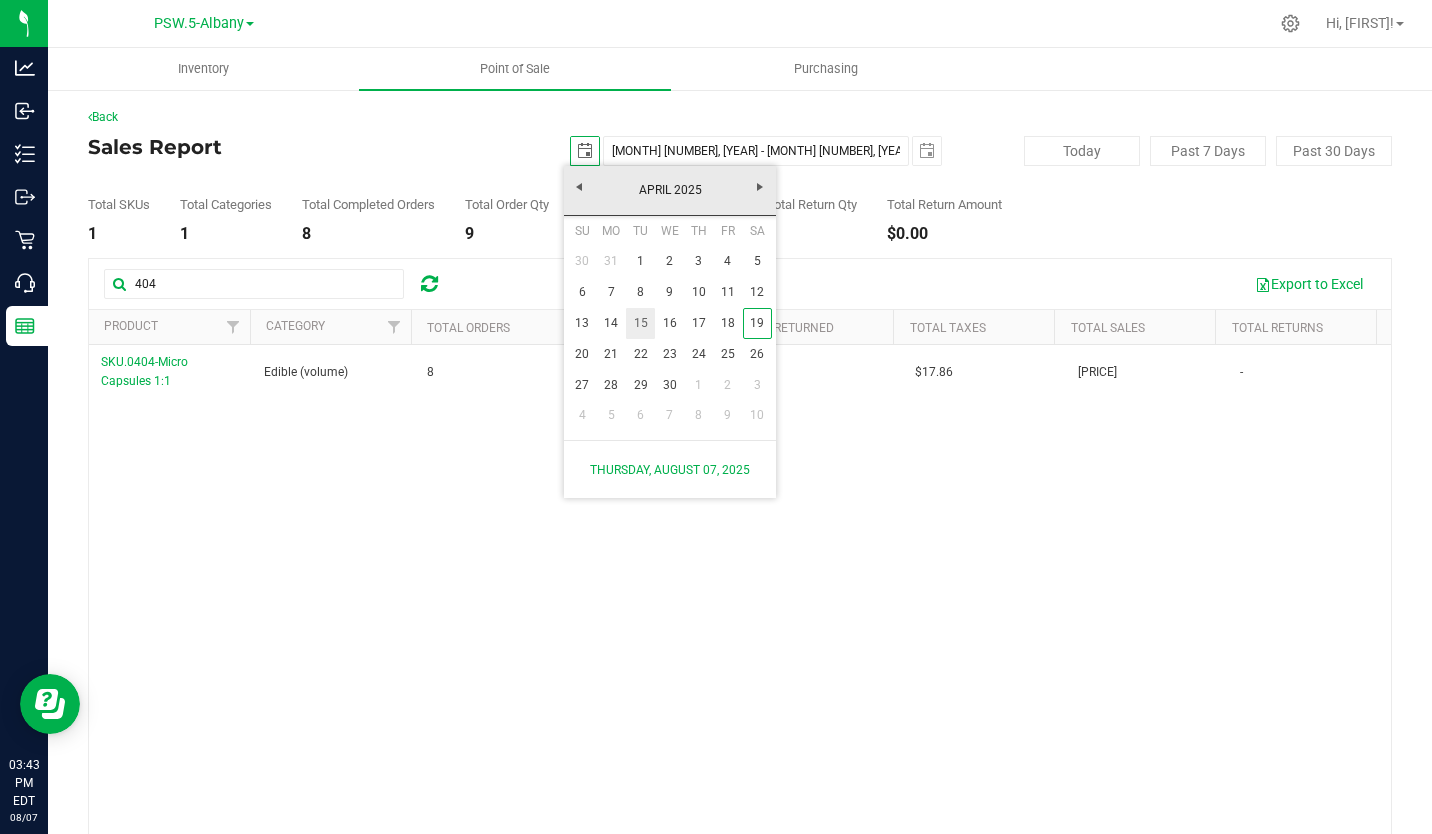 click on "15" at bounding box center [640, 323] 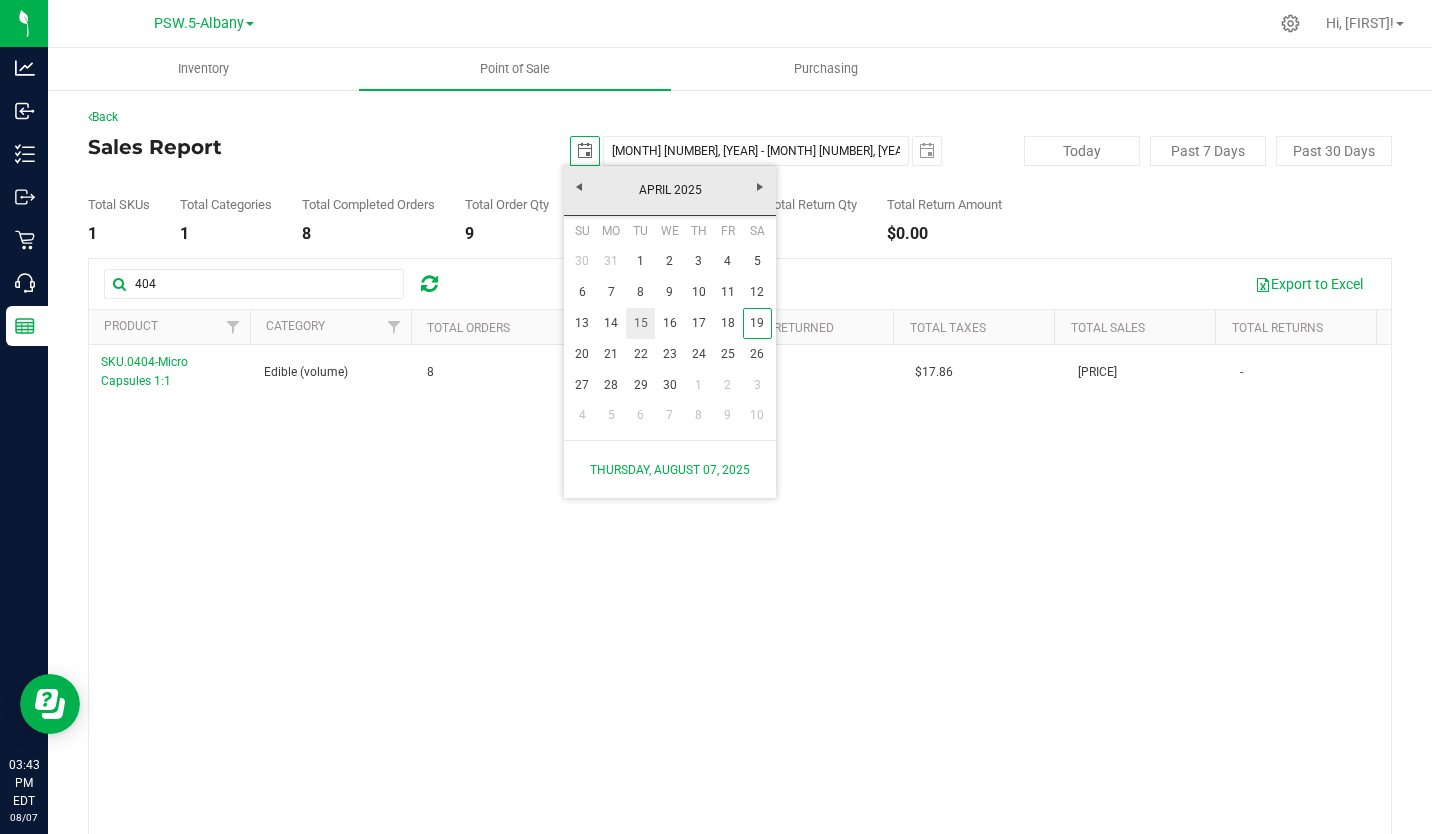 type on "2025-04-15" 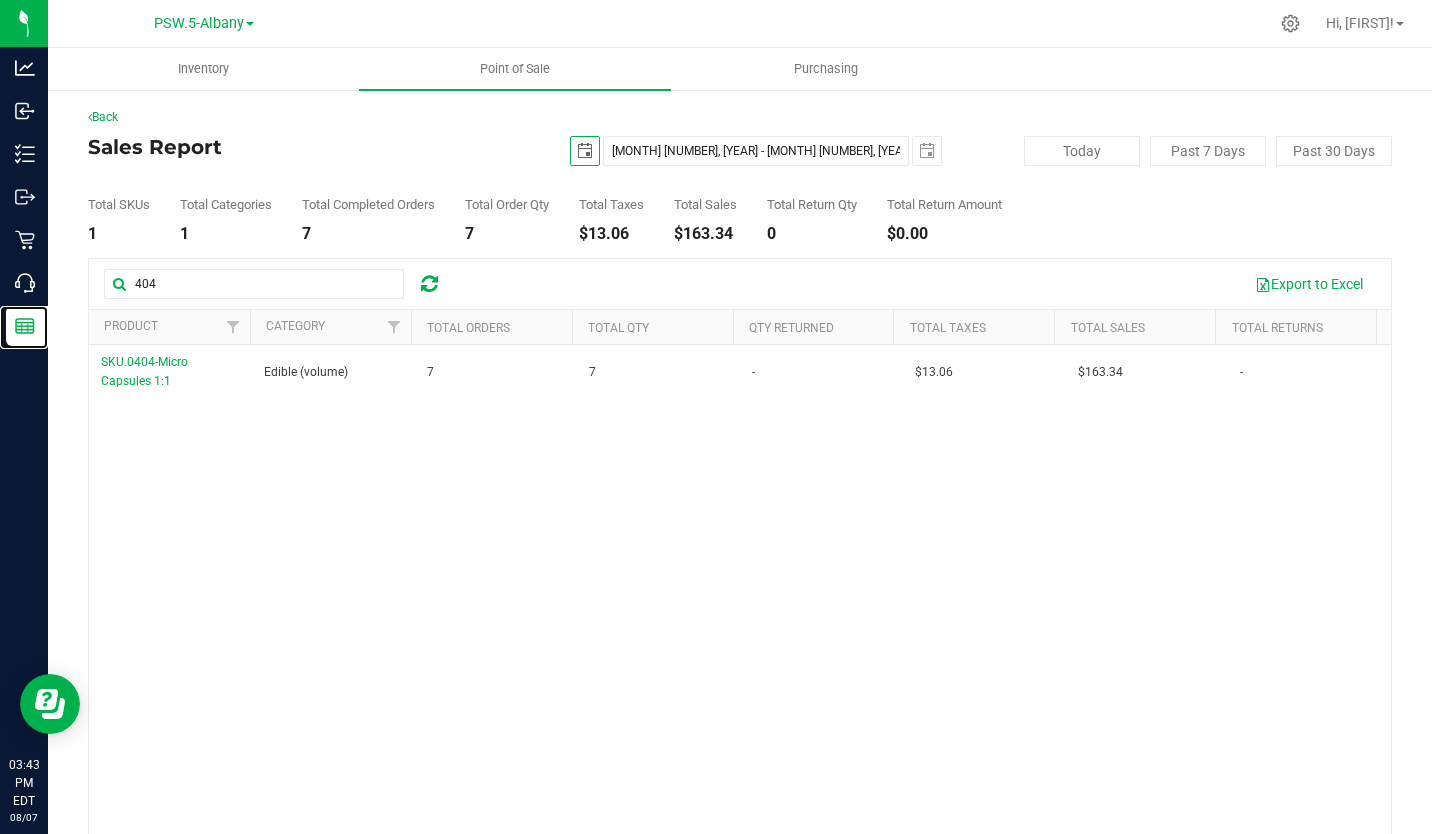 click on "Reports" at bounding box center (0, 0) 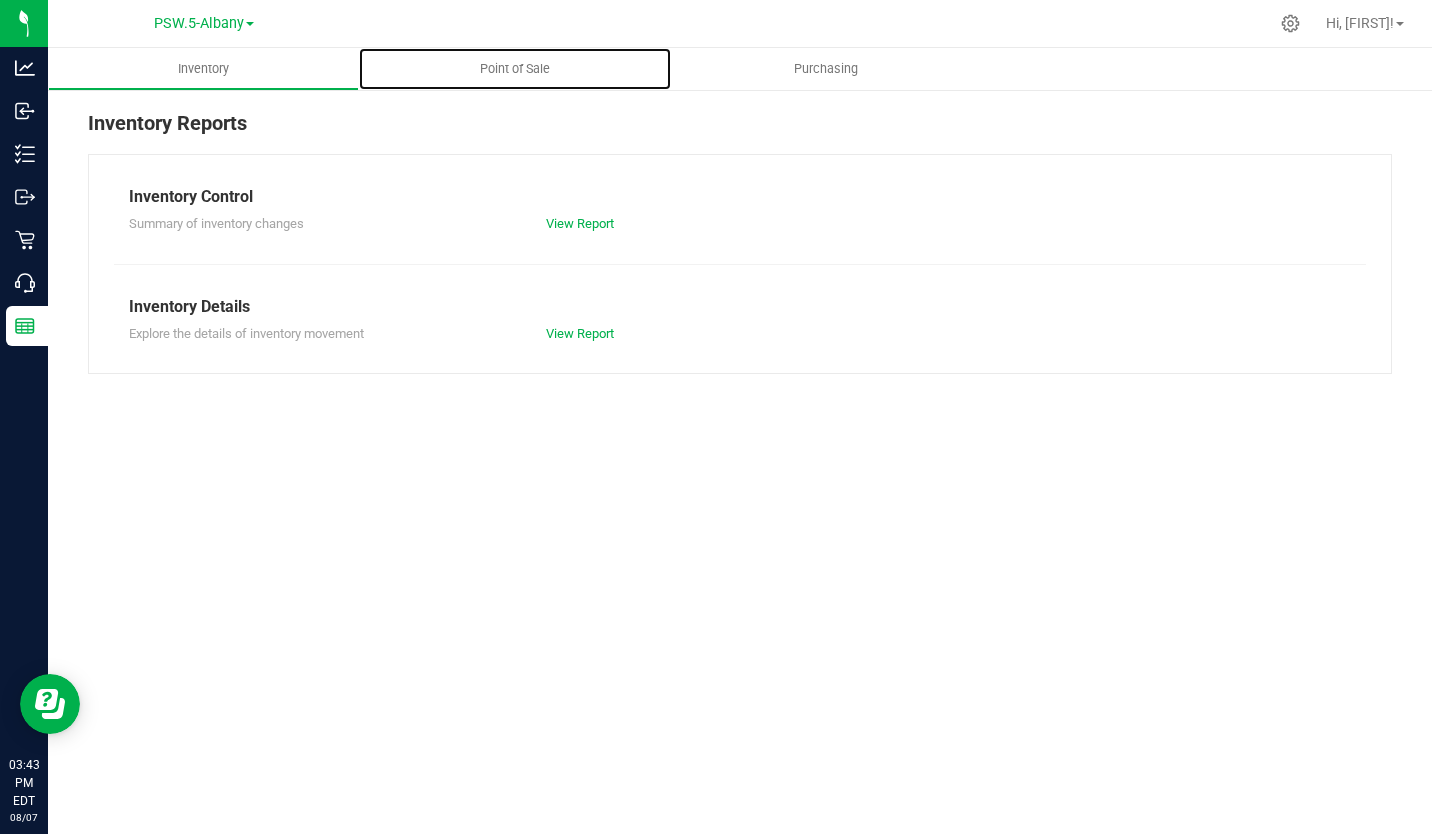 click on "Point of Sale" at bounding box center (515, 69) 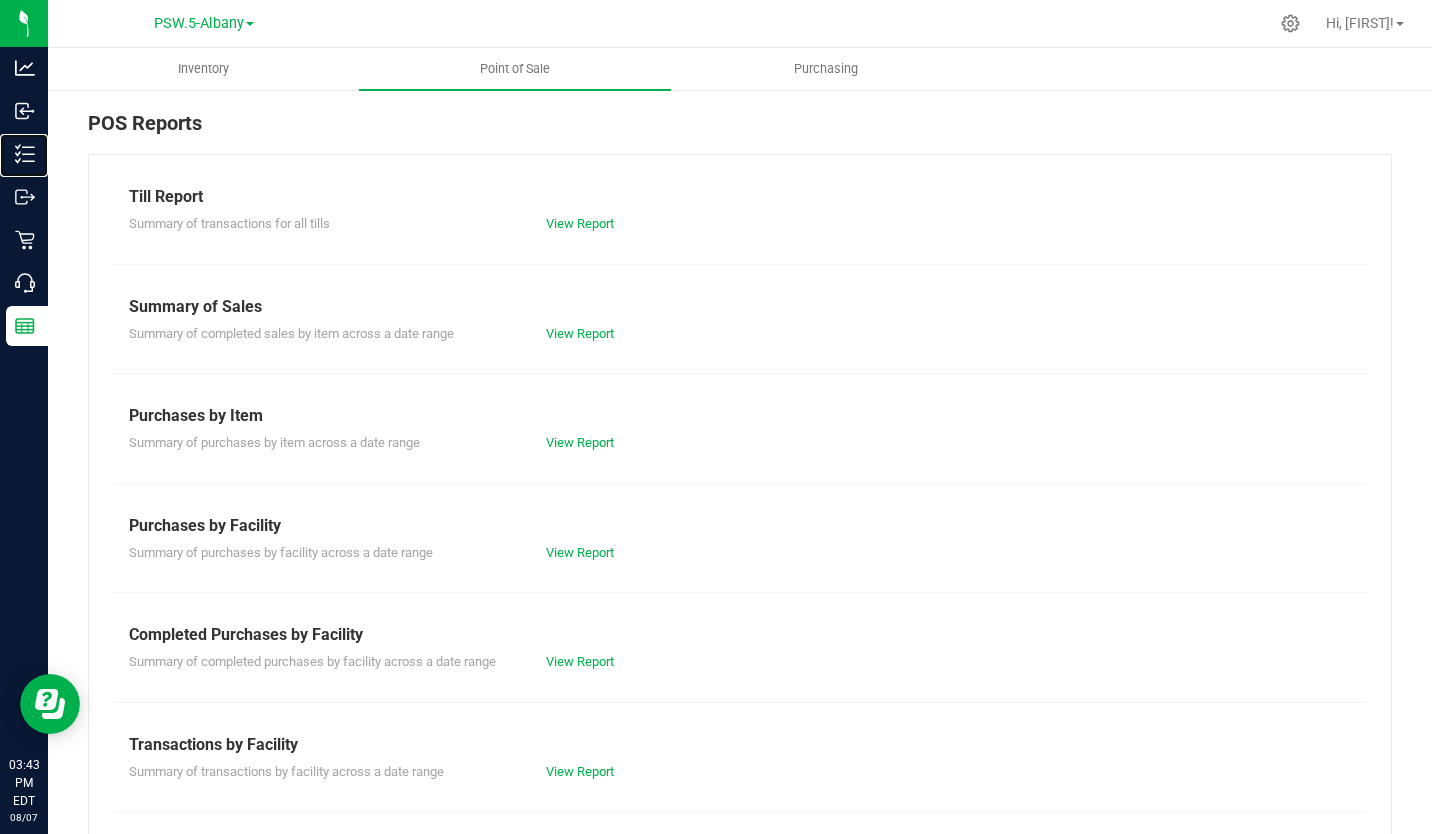 click on "Inventory" at bounding box center (0, 0) 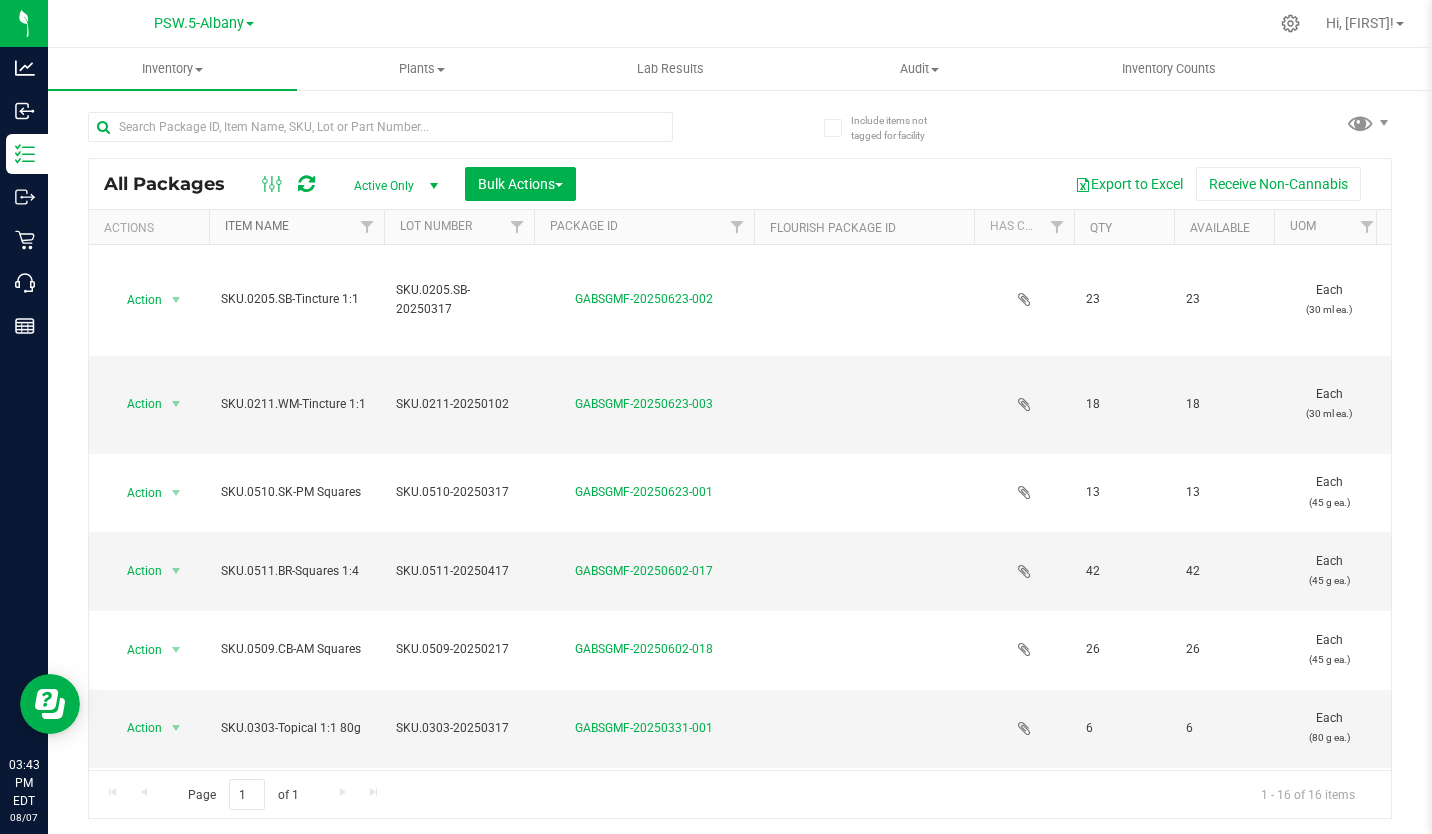 click on "Item Name" at bounding box center [257, 226] 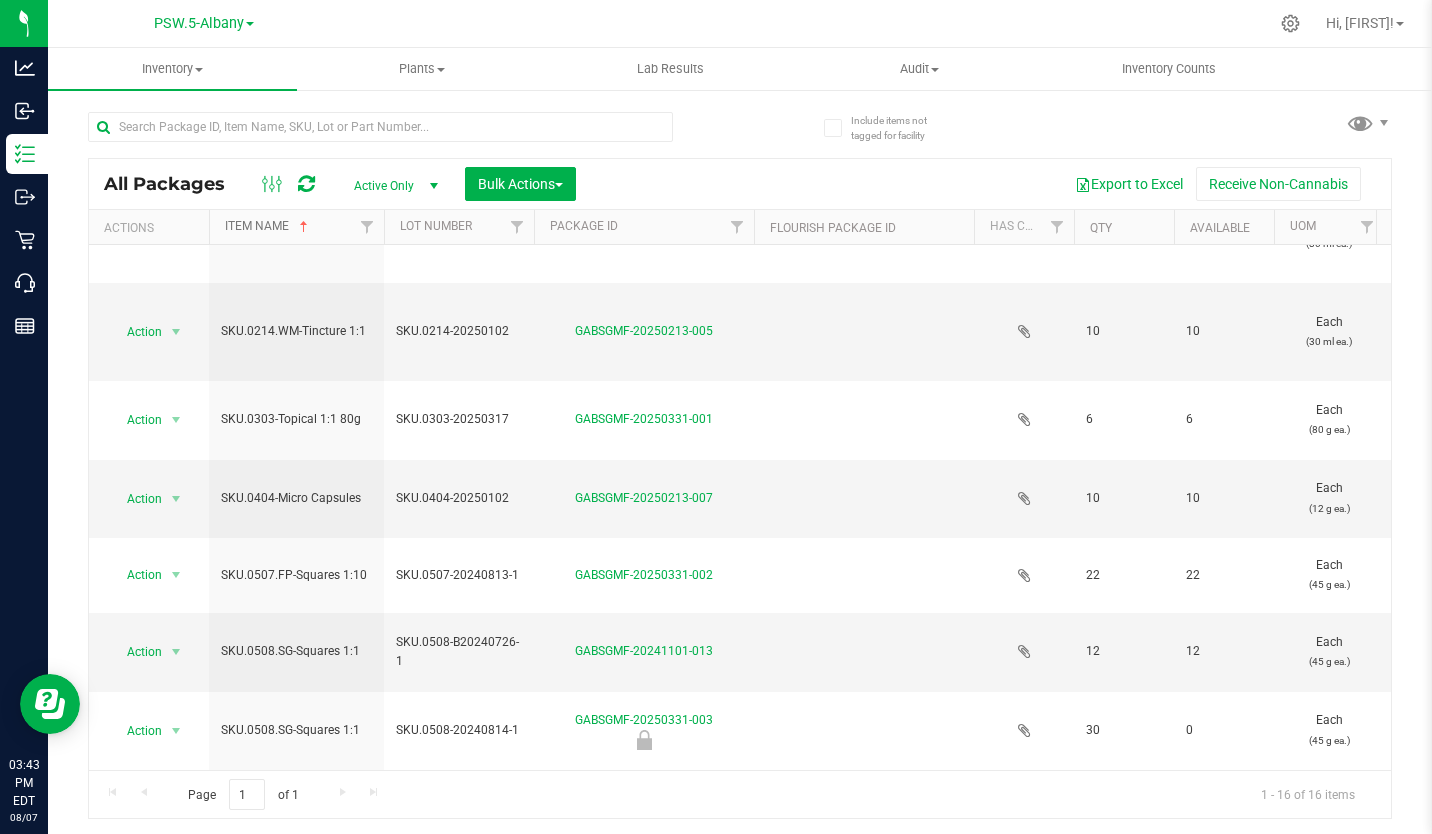 scroll, scrollTop: 468, scrollLeft: 0, axis: vertical 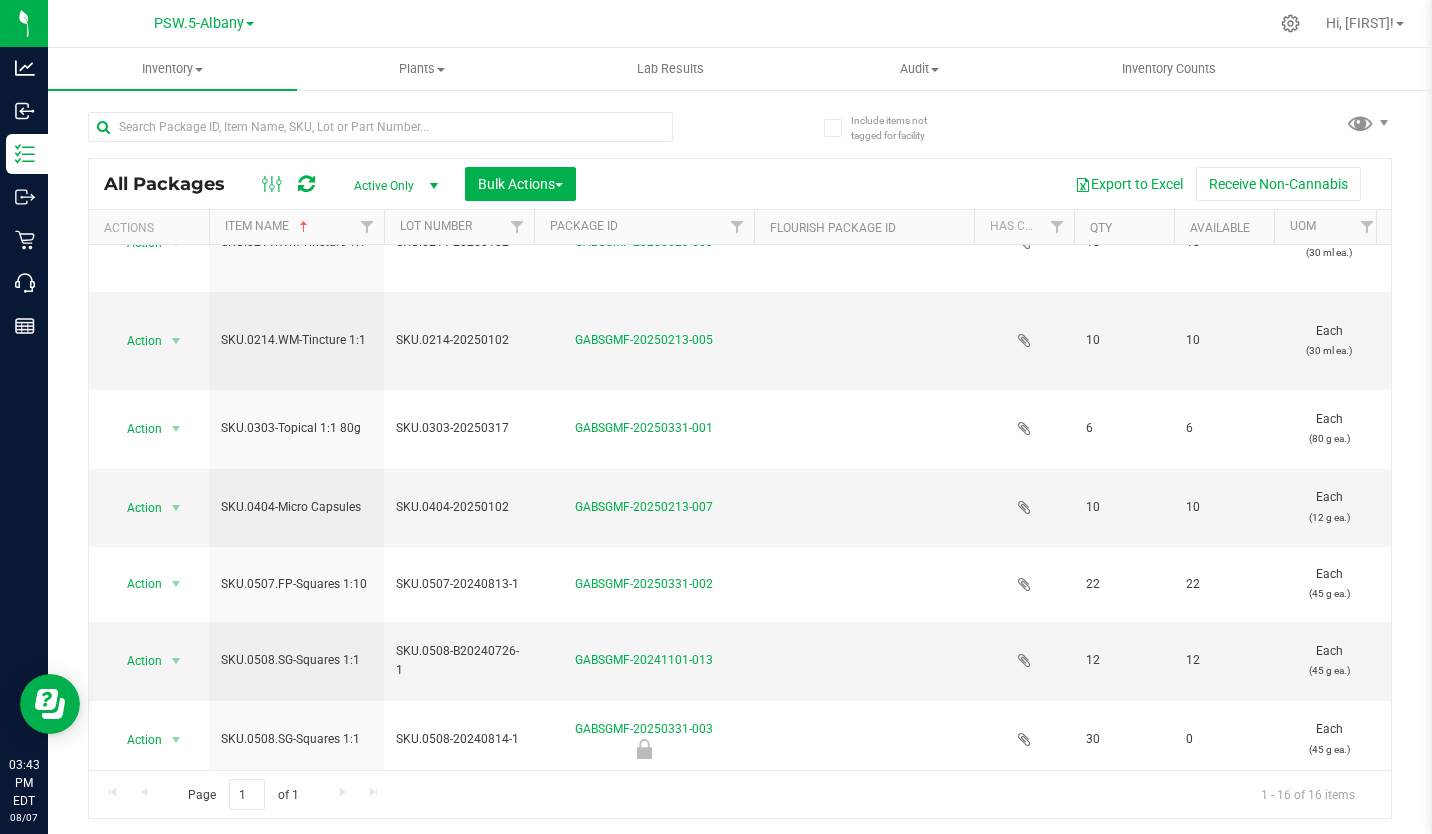 click on "Active Only" at bounding box center (392, 186) 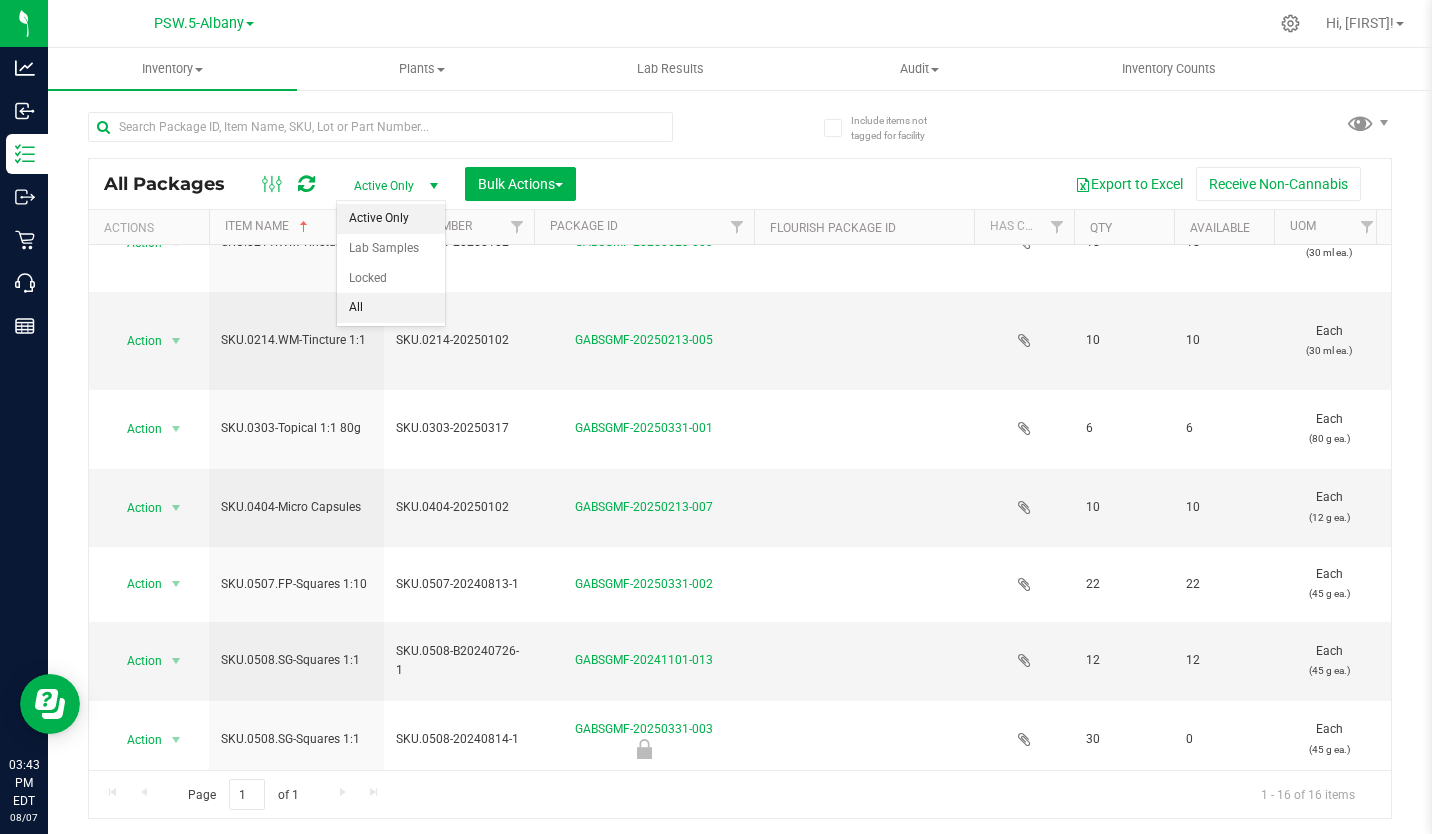 click on "All" at bounding box center (391, 308) 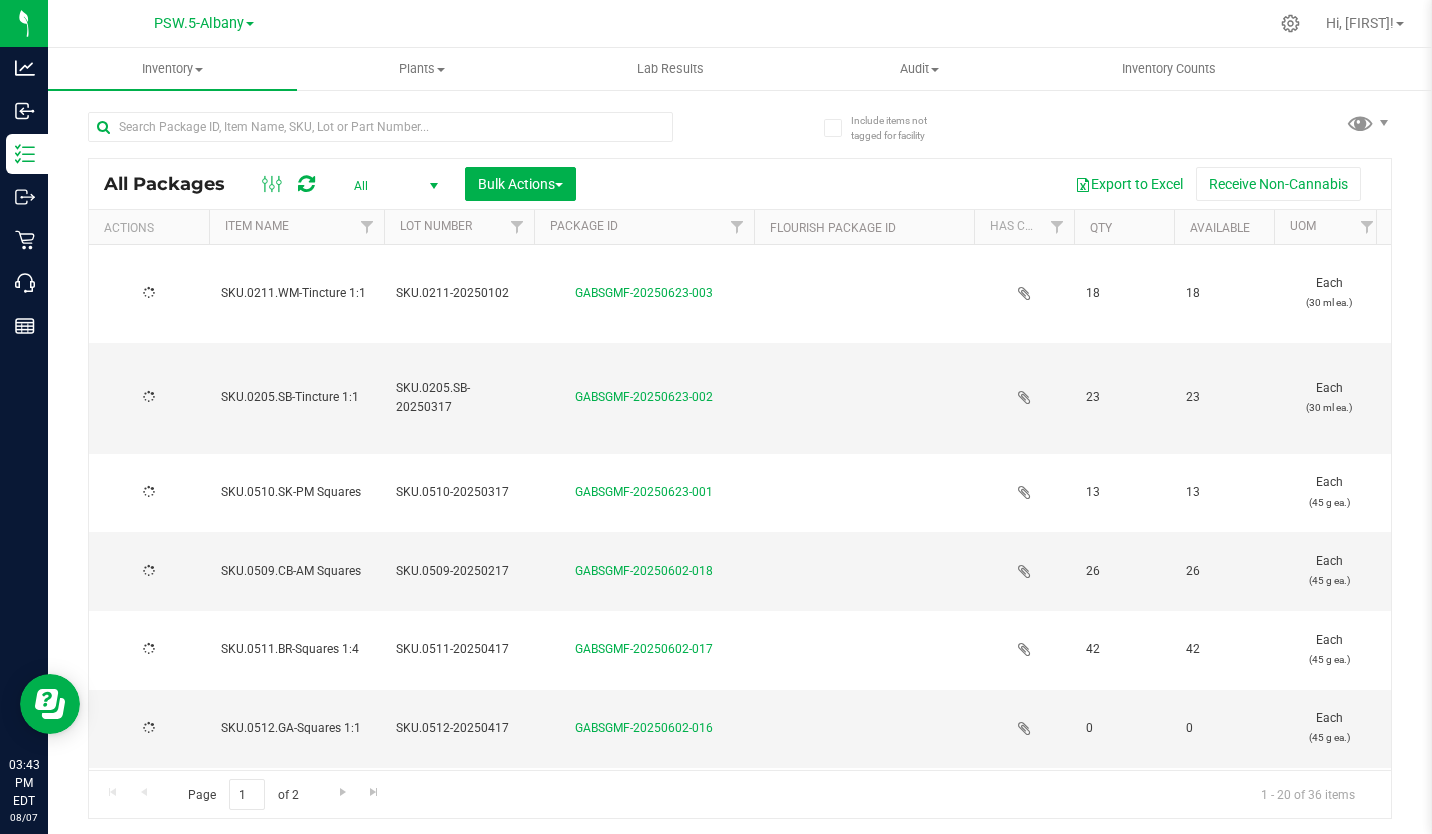 type on "2025-01-02" 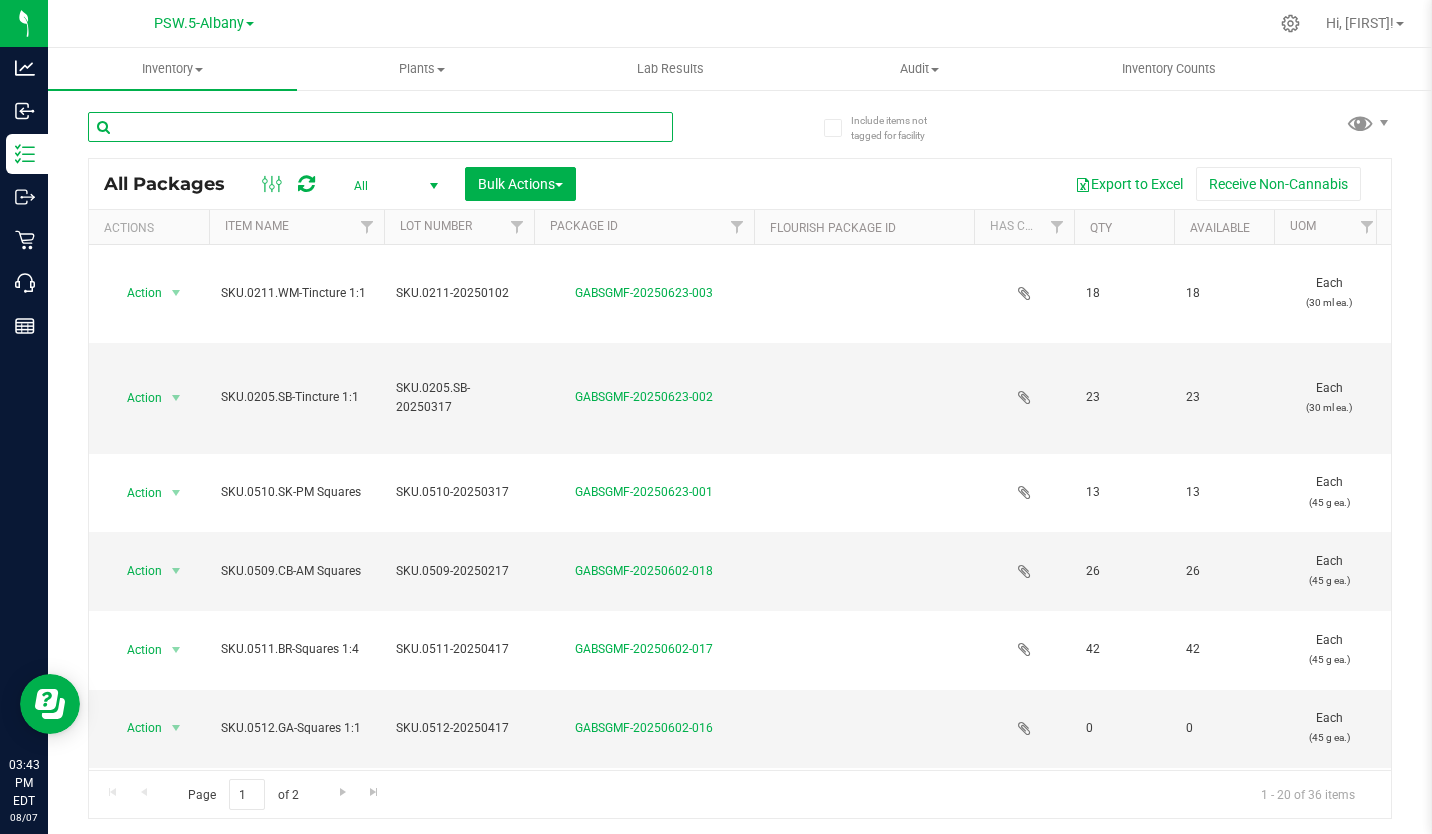 click at bounding box center (380, 127) 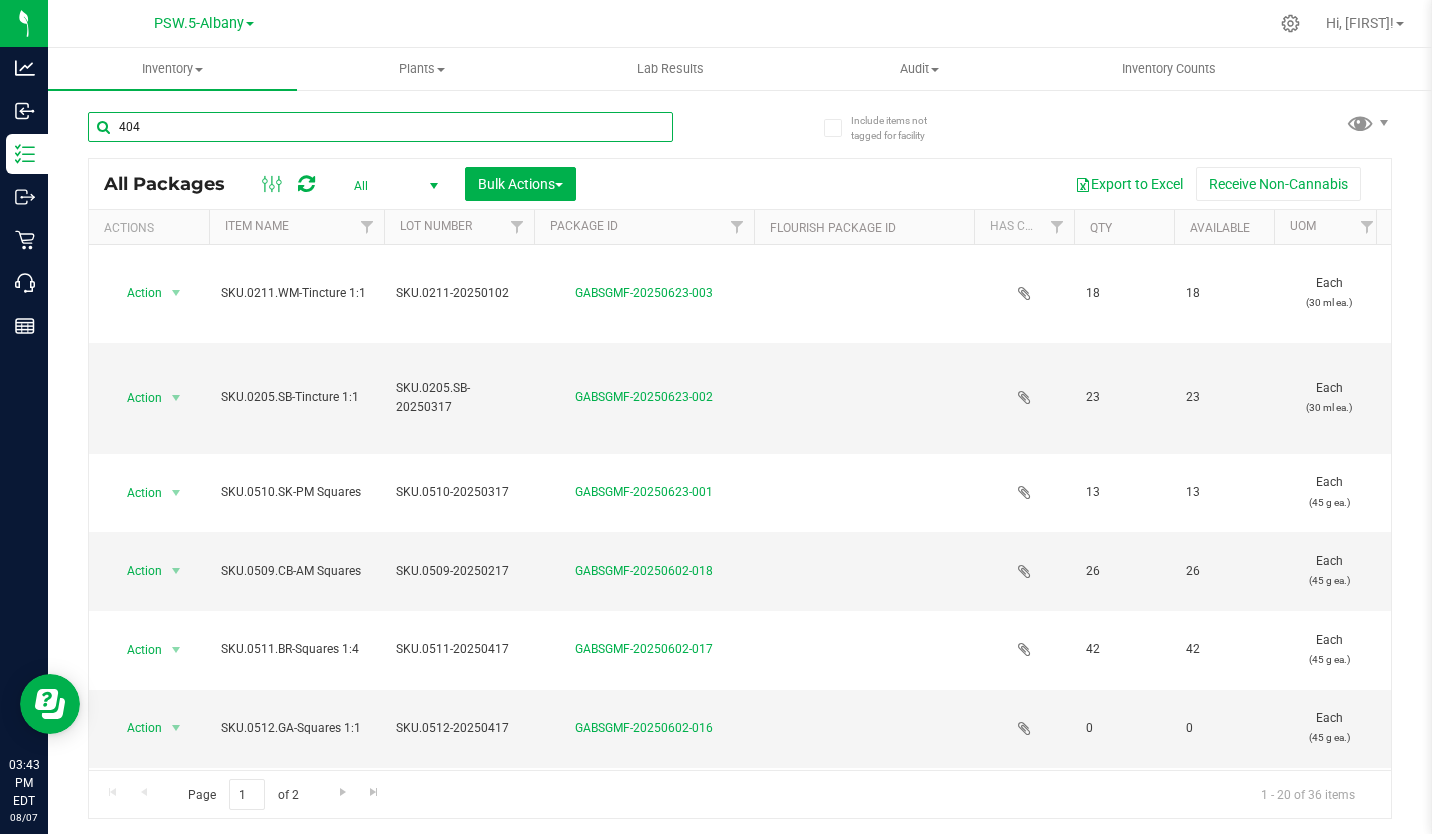 type on "404" 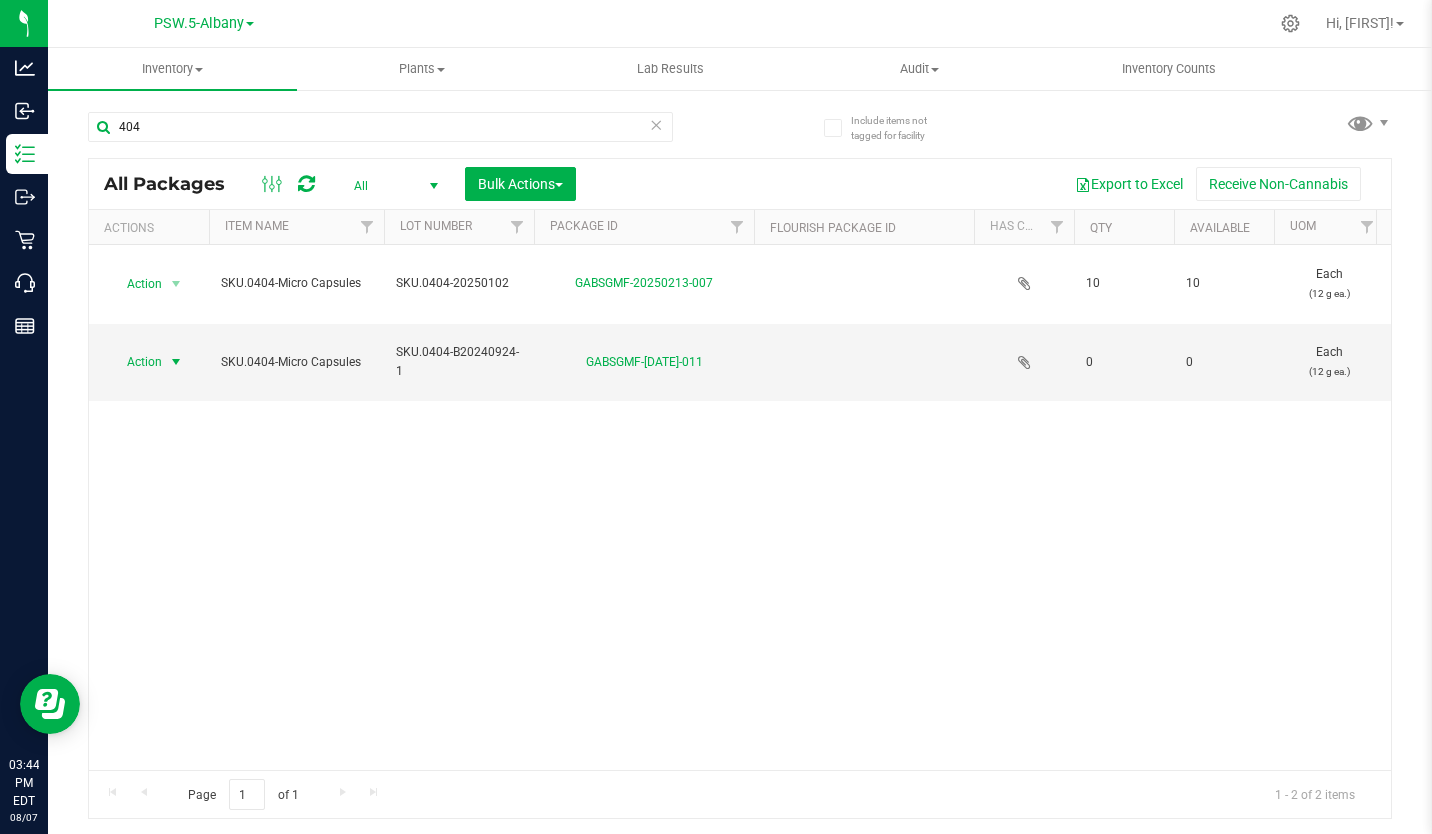 click at bounding box center (176, 362) 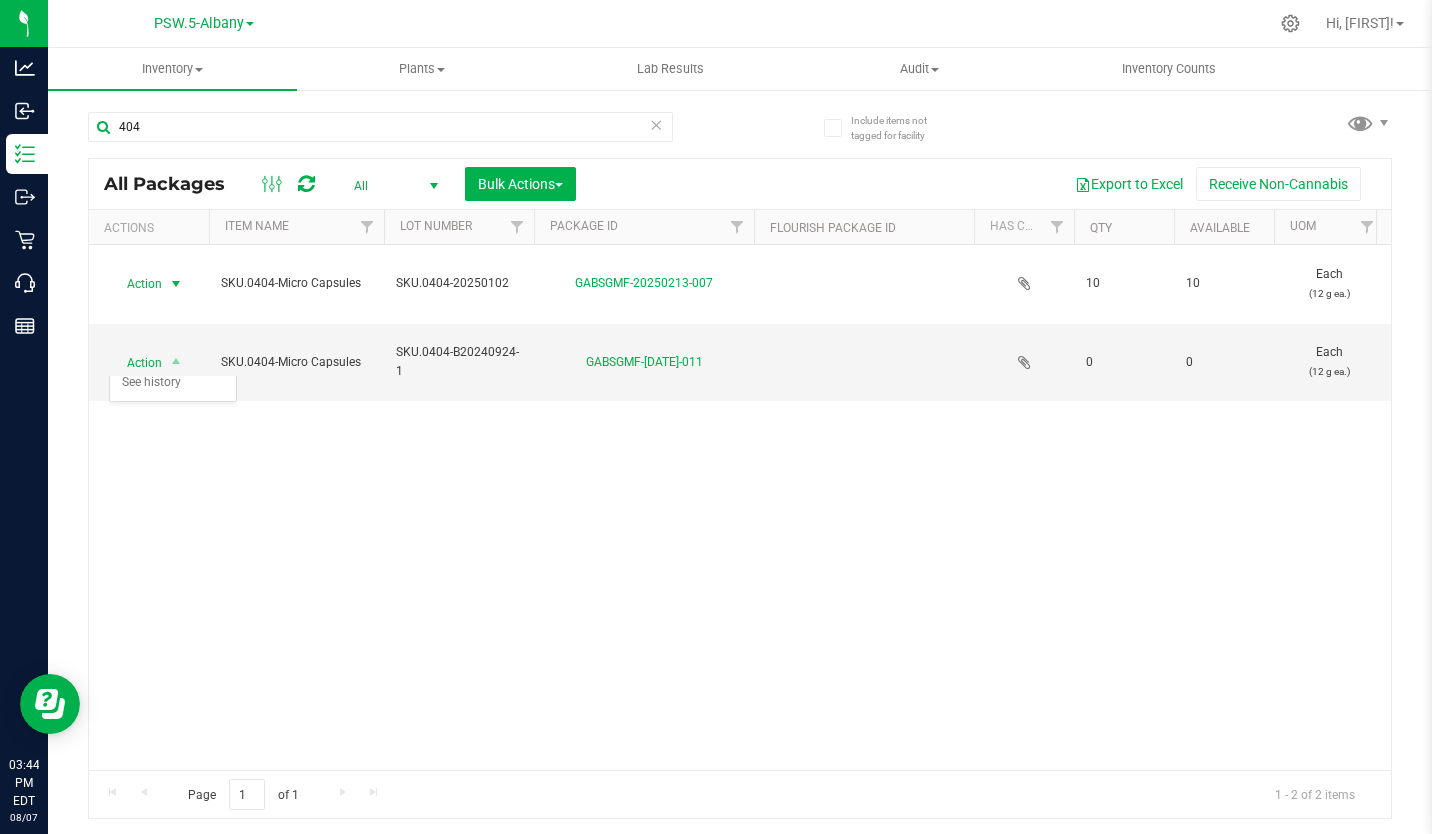 click at bounding box center (176, 284) 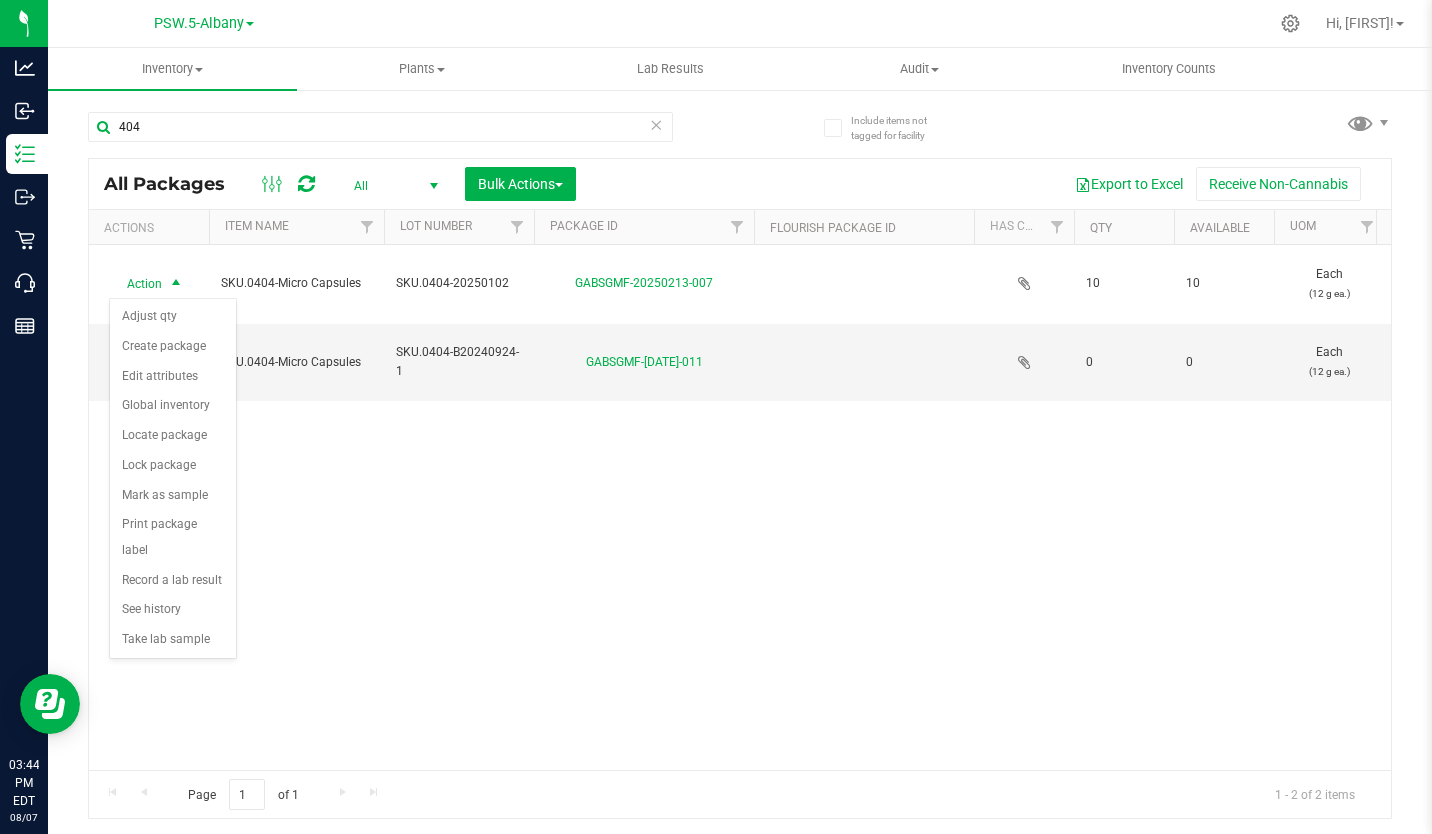 click on "Action Action Adjust qty Create package Edit attributes Global inventory Locate package Lock package Mark as sample Print package label Record a lab result See history Take lab sample
SKU.[NUMBER]-Micro Capsules
SKU.[NUMBER]-[DATE]
GABSGMF-[DATE]-007
10
10
Each
([NUMBER] g ea.)
Created
[PRICE] [PRICE]
SKU.[NUMBER]-Micro Capsules
[PRICE] [PRICE] [PRICE] [PRICE] [MONTH] [NUMBER], [YEAR] [TIME] [TIMEZONE]
[YEAR]-[NUMBER]-[NUMBER]
Now" at bounding box center (740, 507) 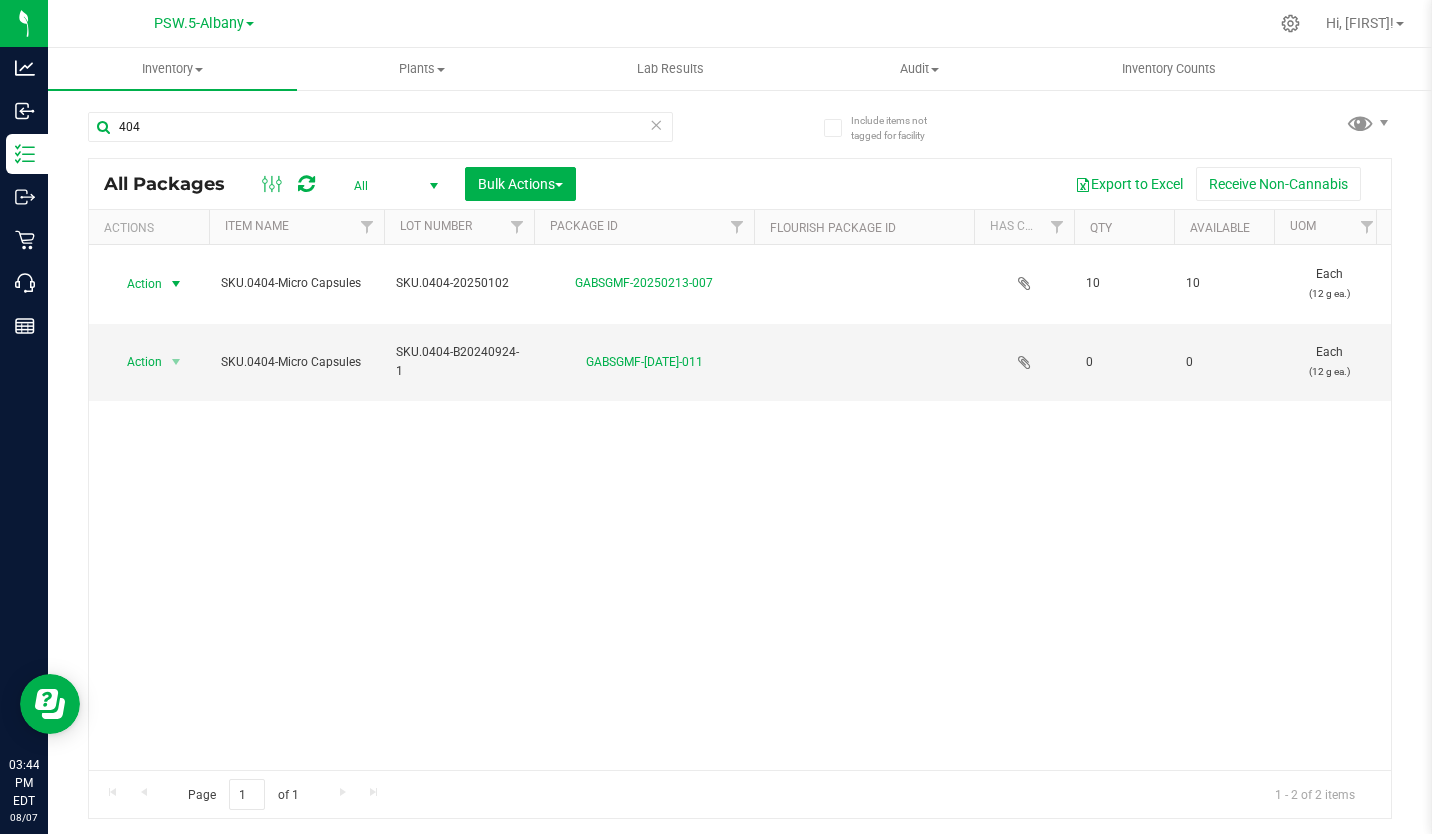 click at bounding box center (176, 284) 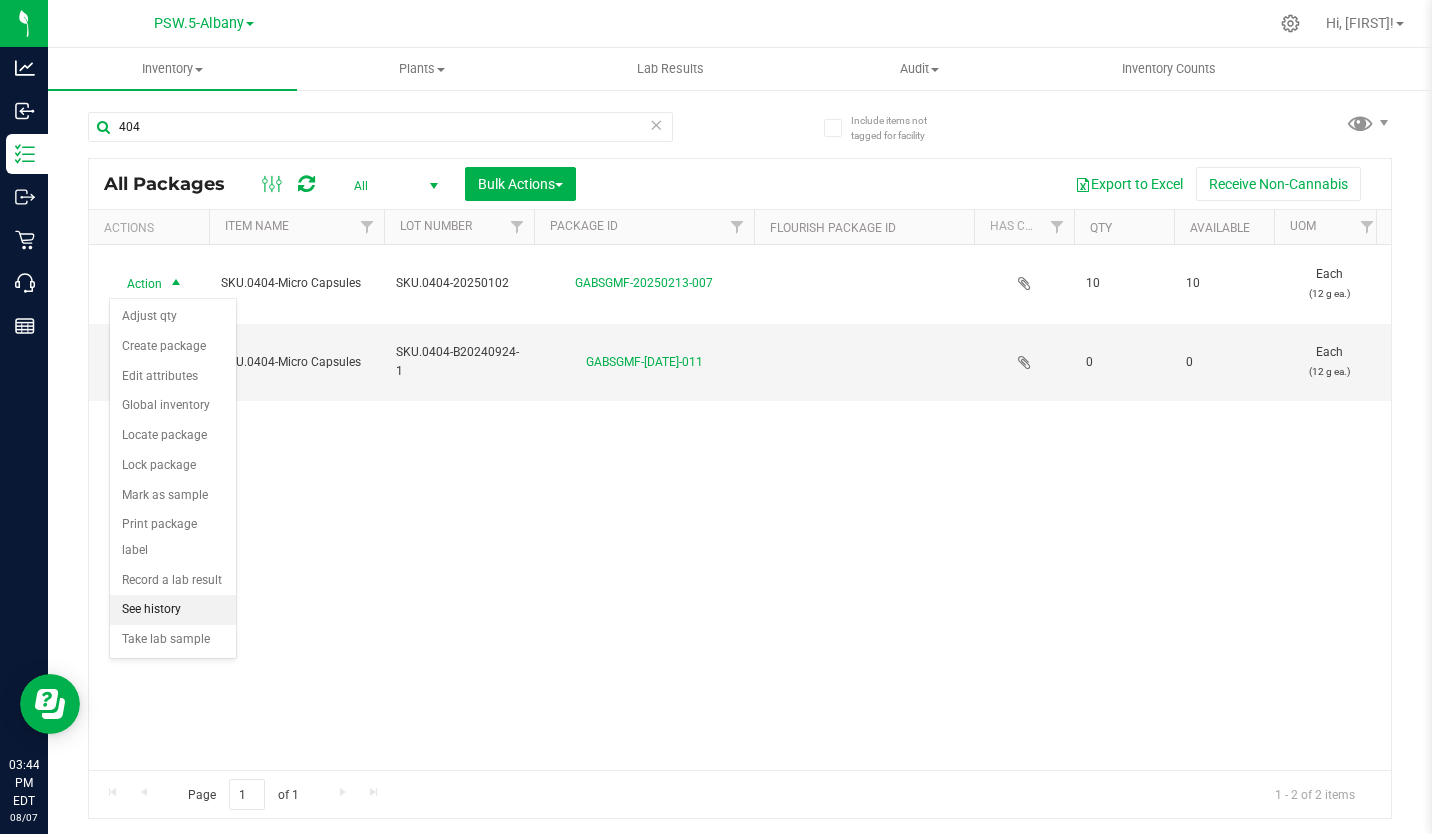 click on "See history" at bounding box center [173, 610] 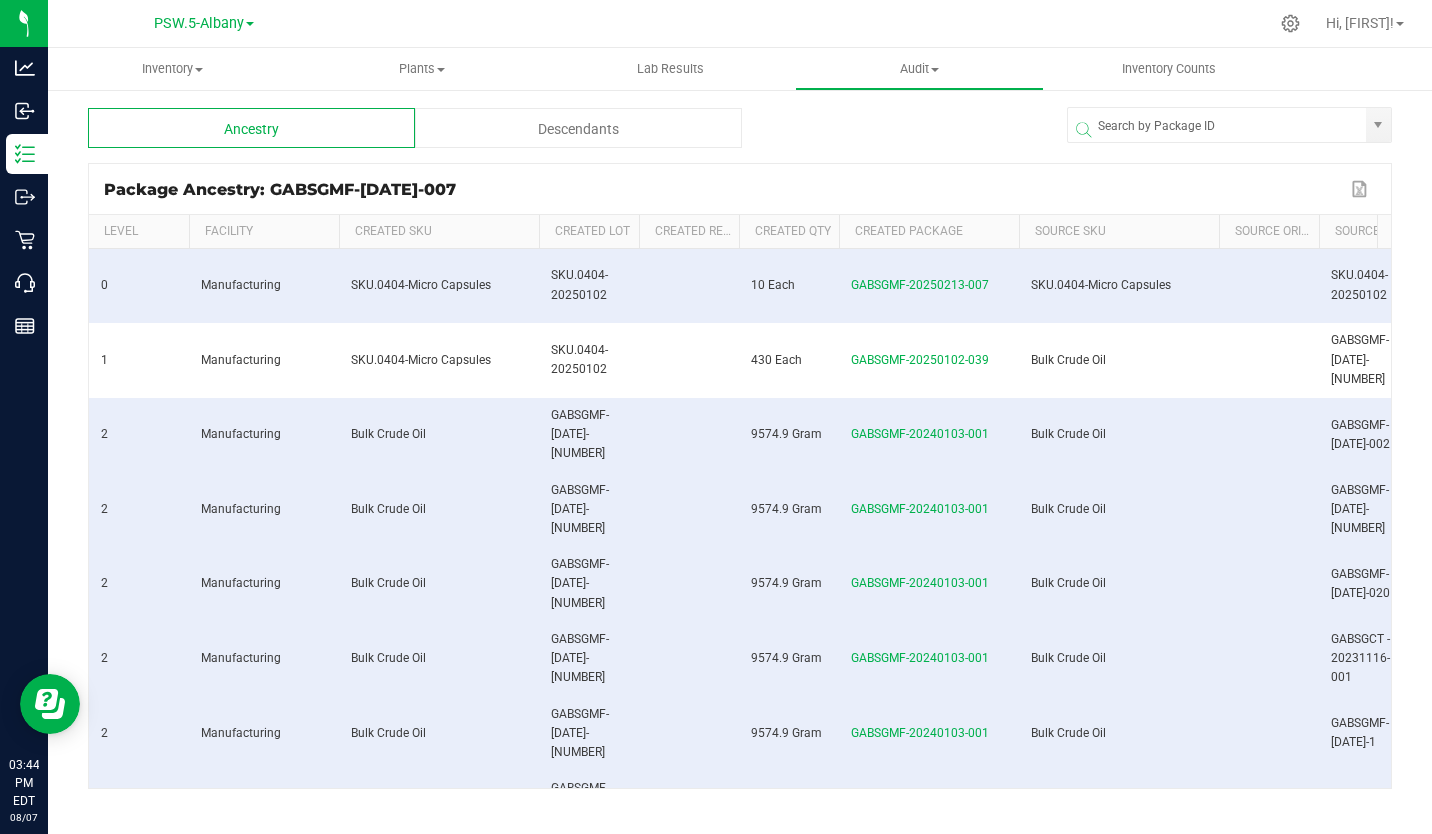 click at bounding box center (0, 0) 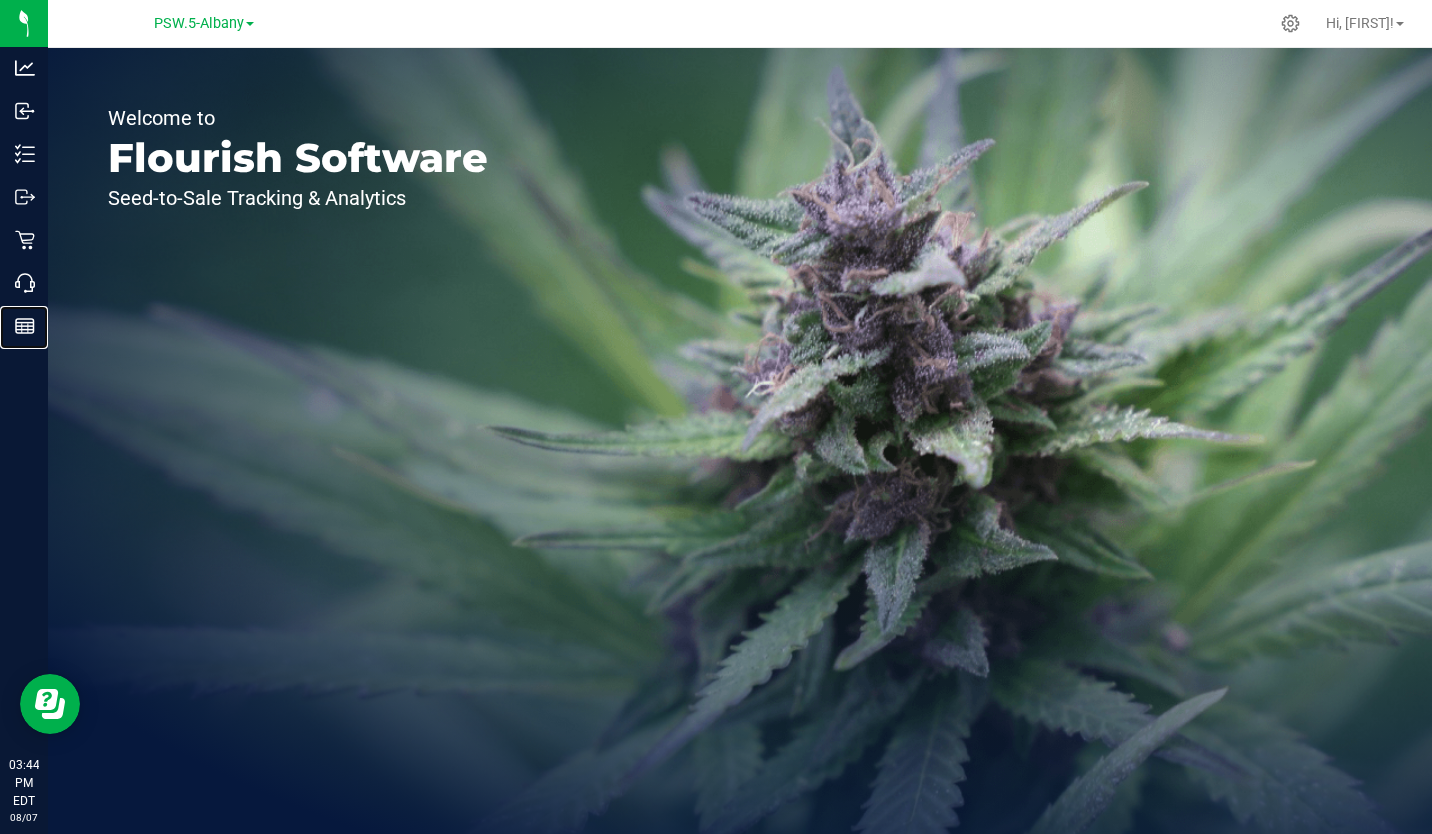 click on "Reports" at bounding box center (0, 0) 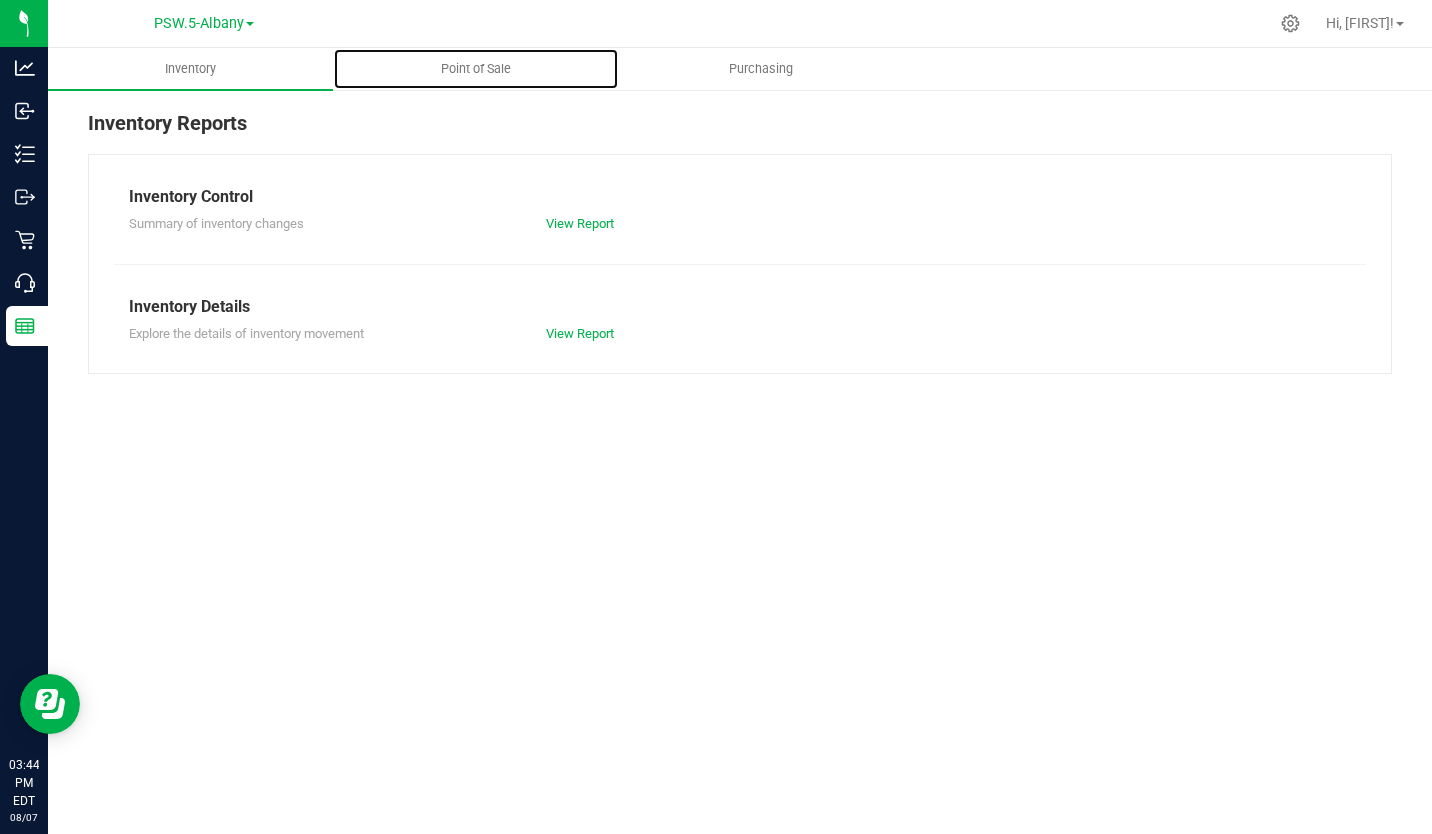 click on "Point of Sale" at bounding box center [476, 69] 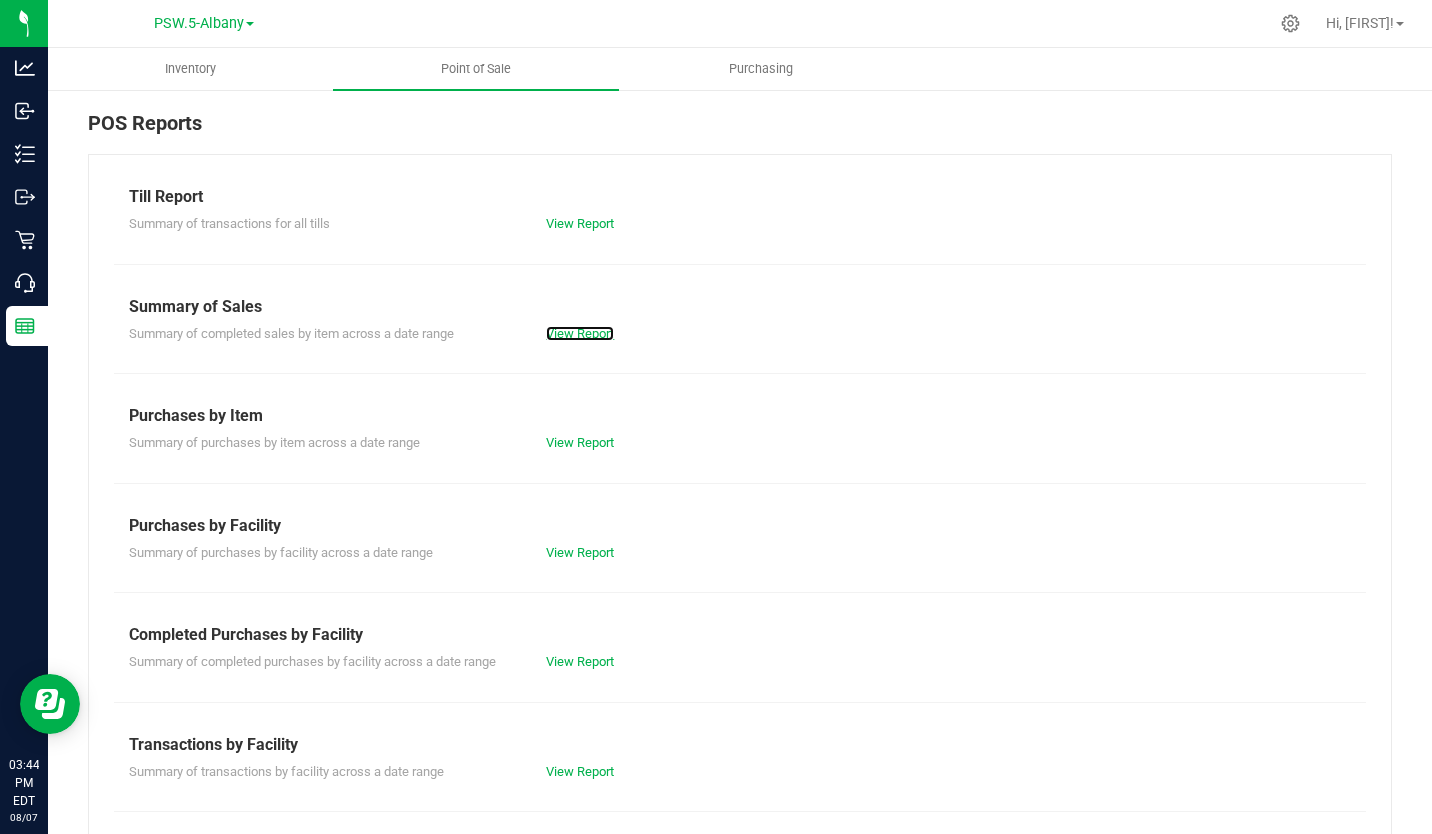 click on "View Report" at bounding box center [580, 333] 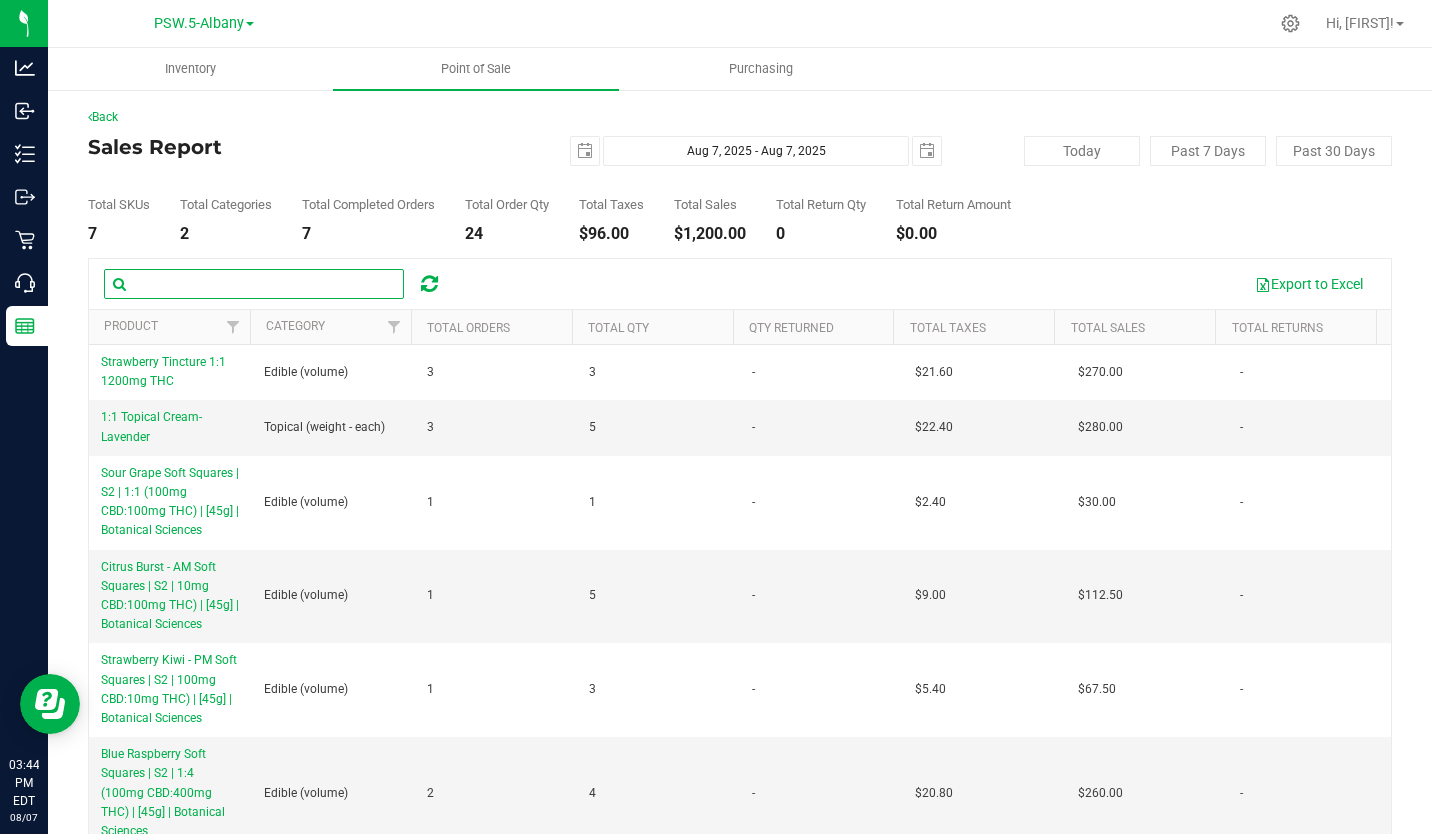 click at bounding box center (254, 284) 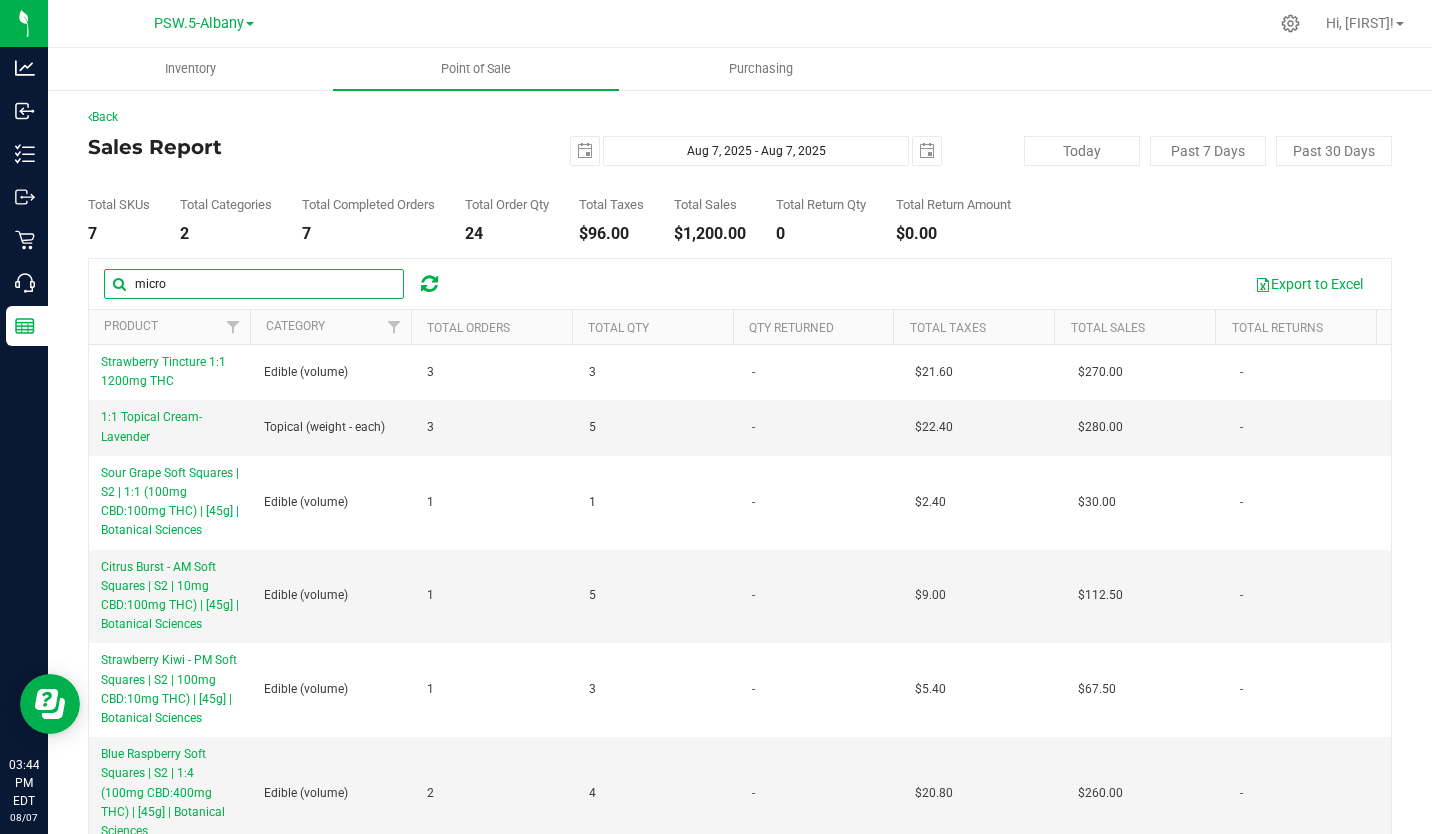 type on "micro" 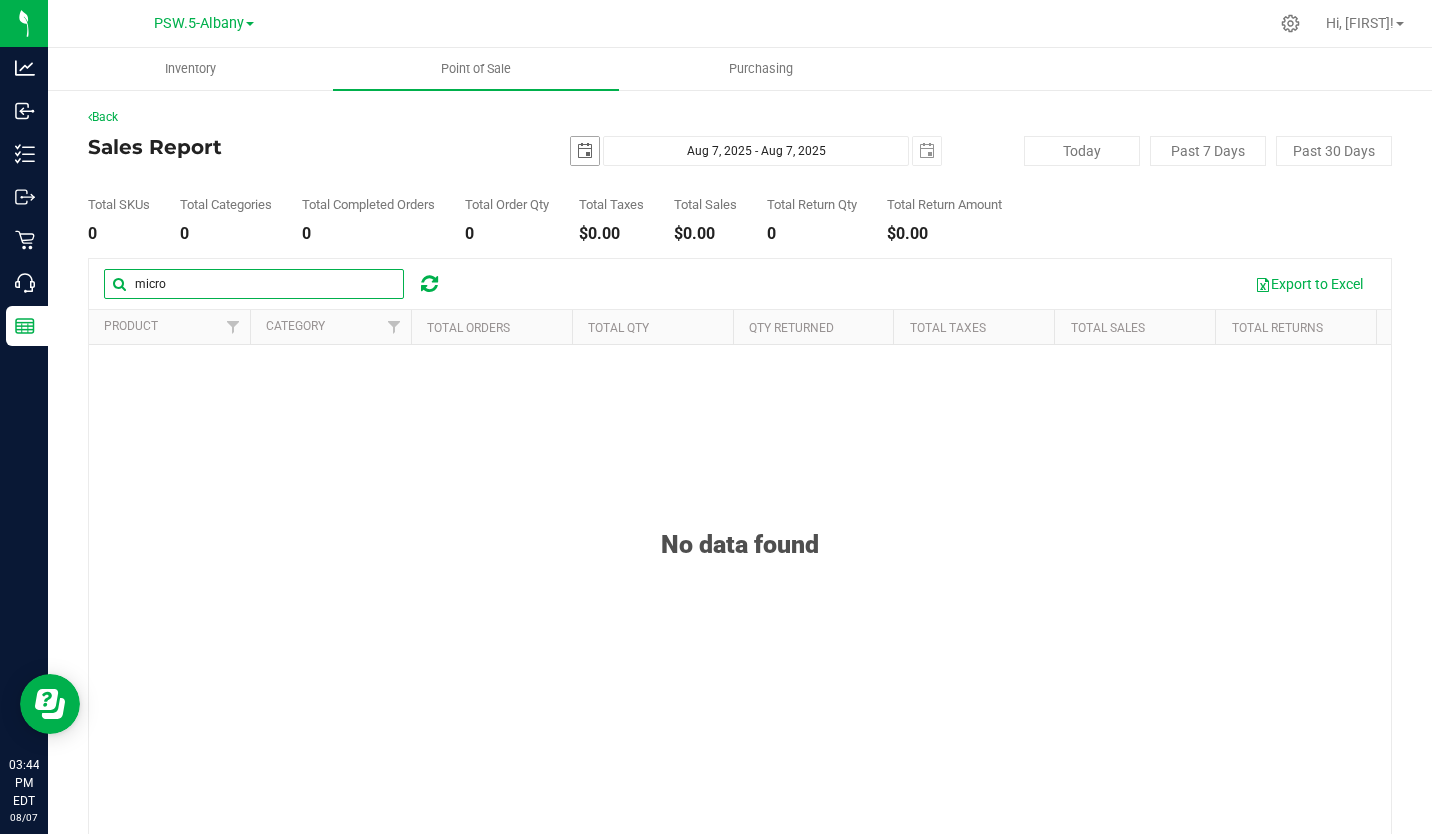 click at bounding box center (585, 151) 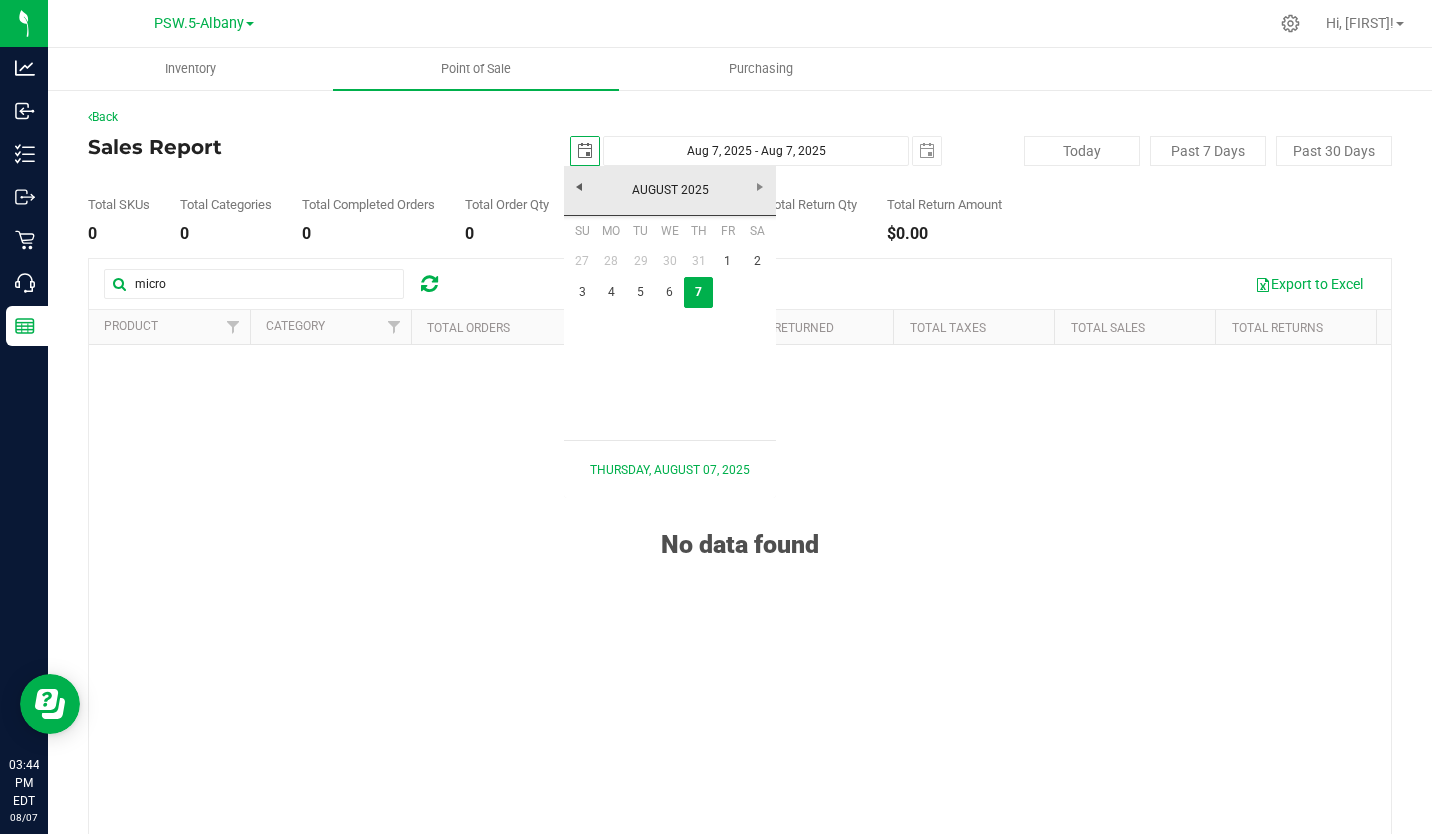 scroll, scrollTop: 0, scrollLeft: 50, axis: horizontal 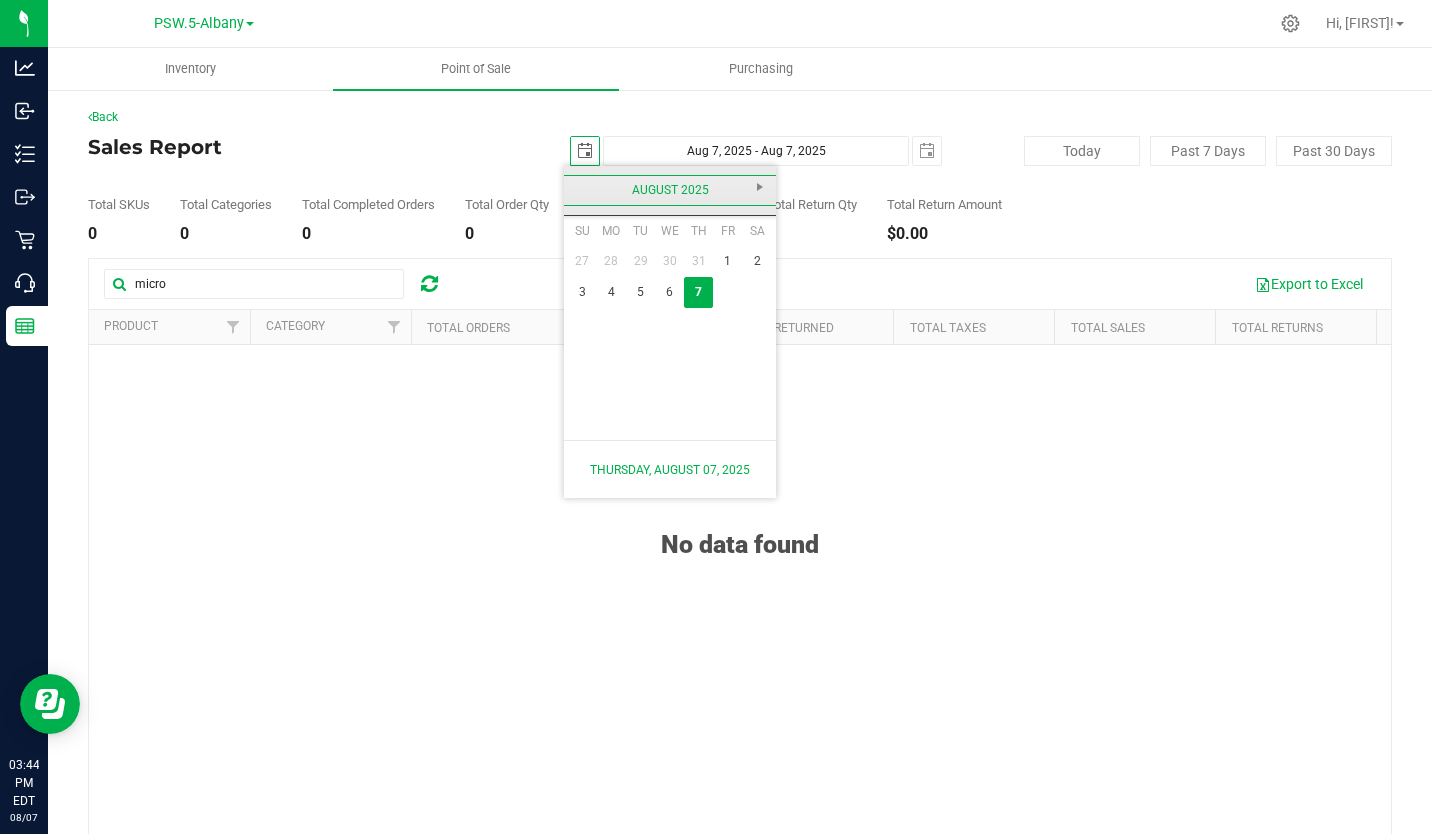 click on "August 2025" at bounding box center [670, 190] 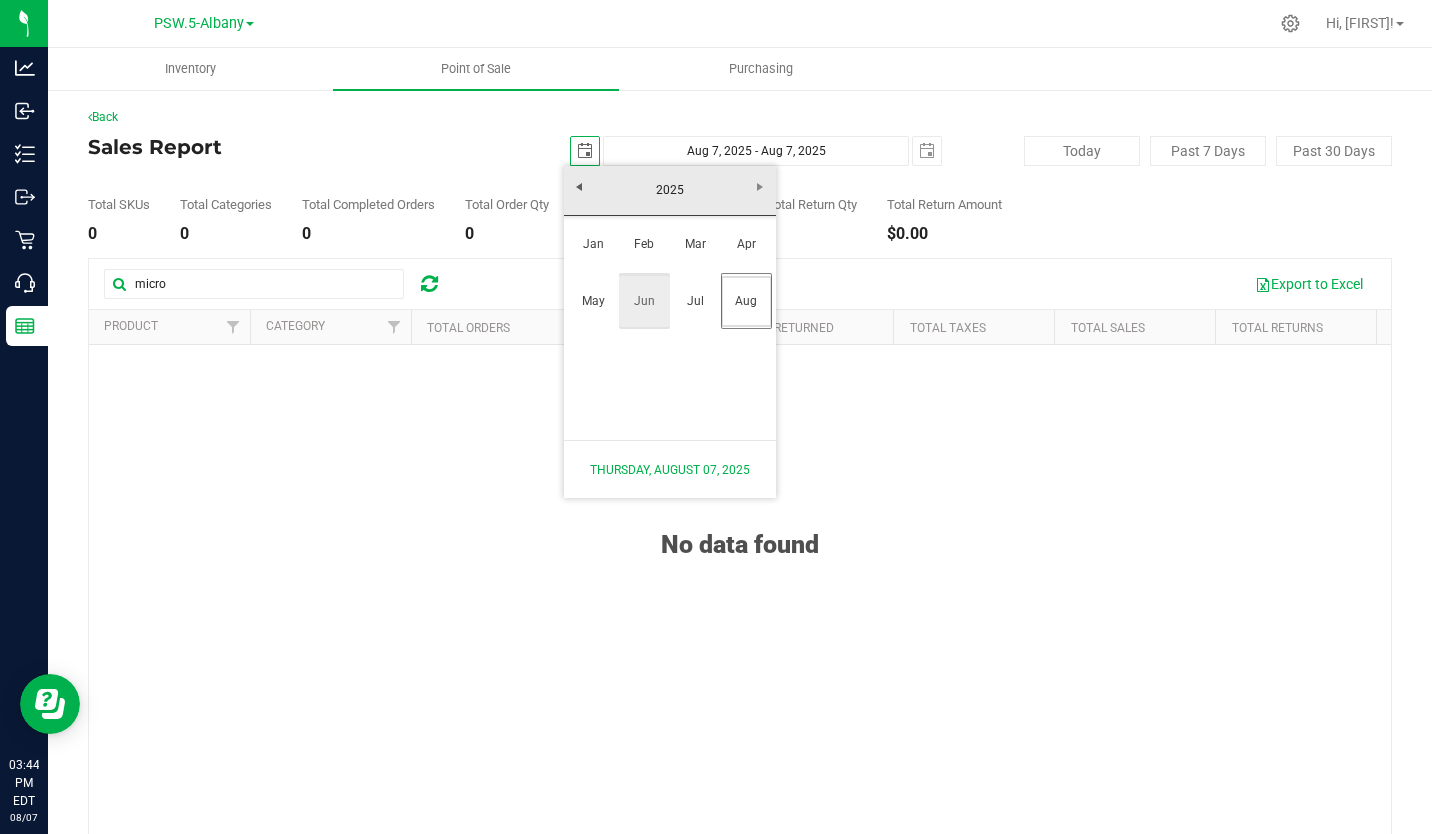 click on "Jun" at bounding box center (644, 301) 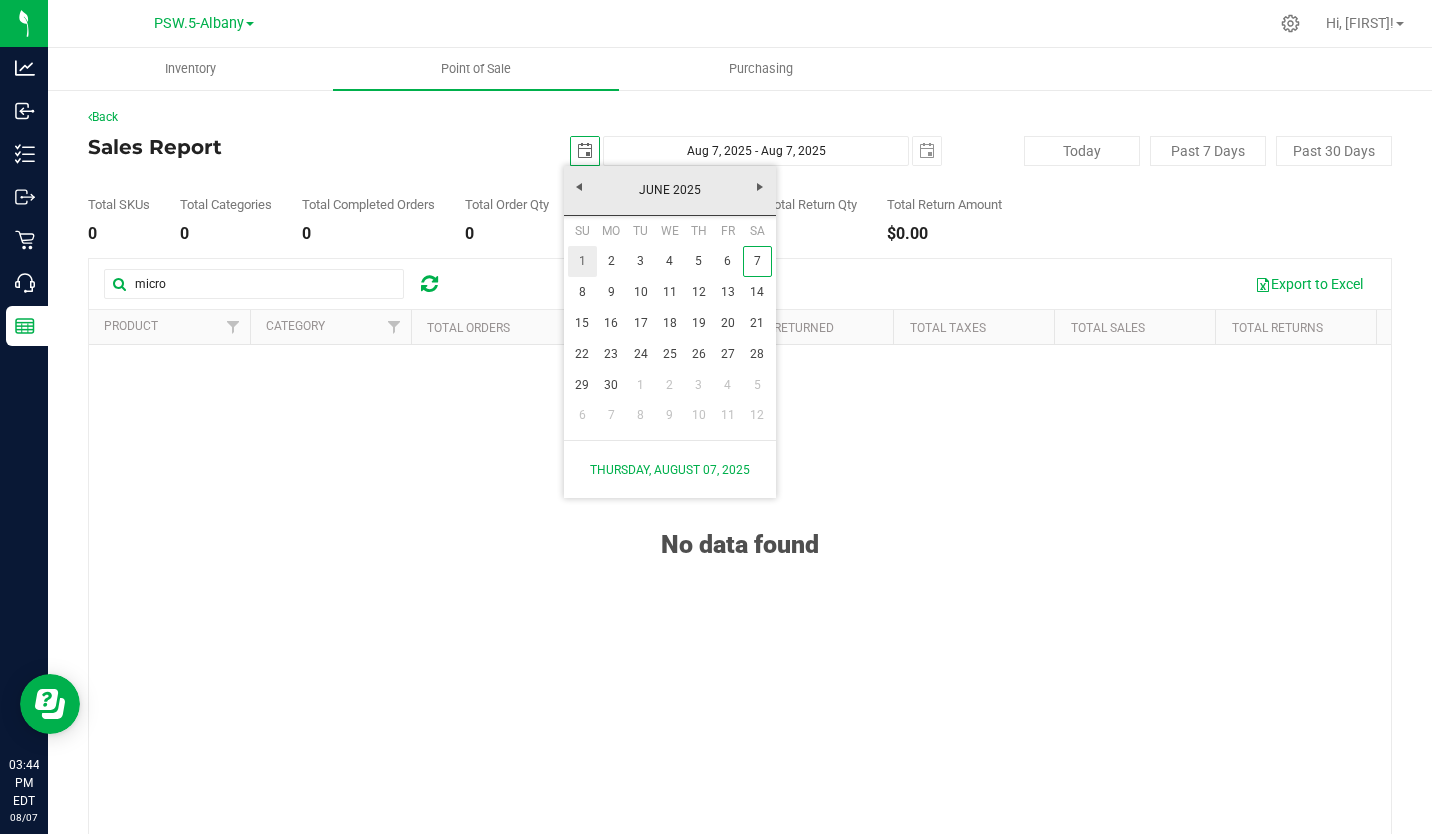 click on "1" at bounding box center [582, 261] 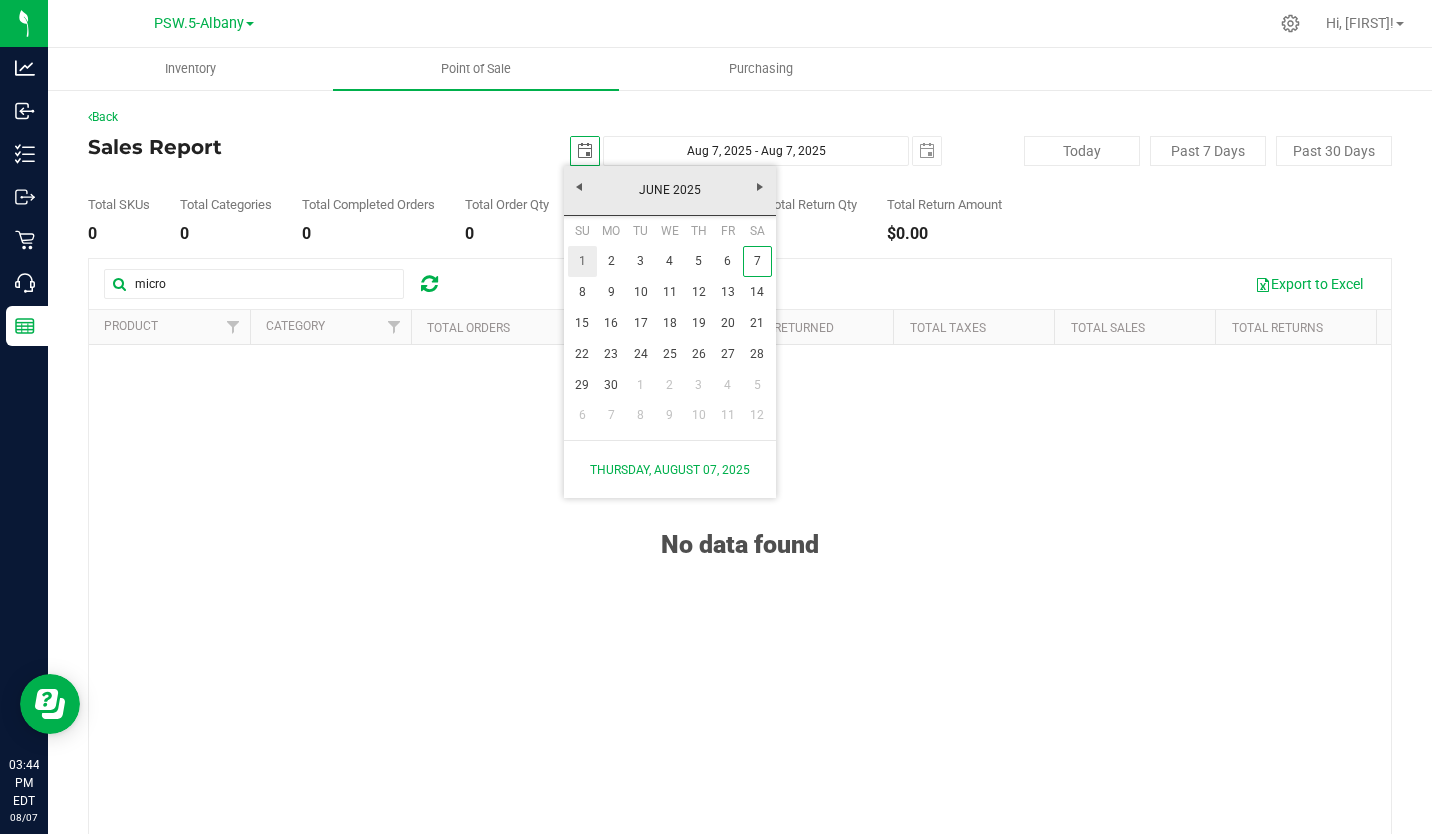 type on "2025-06-01" 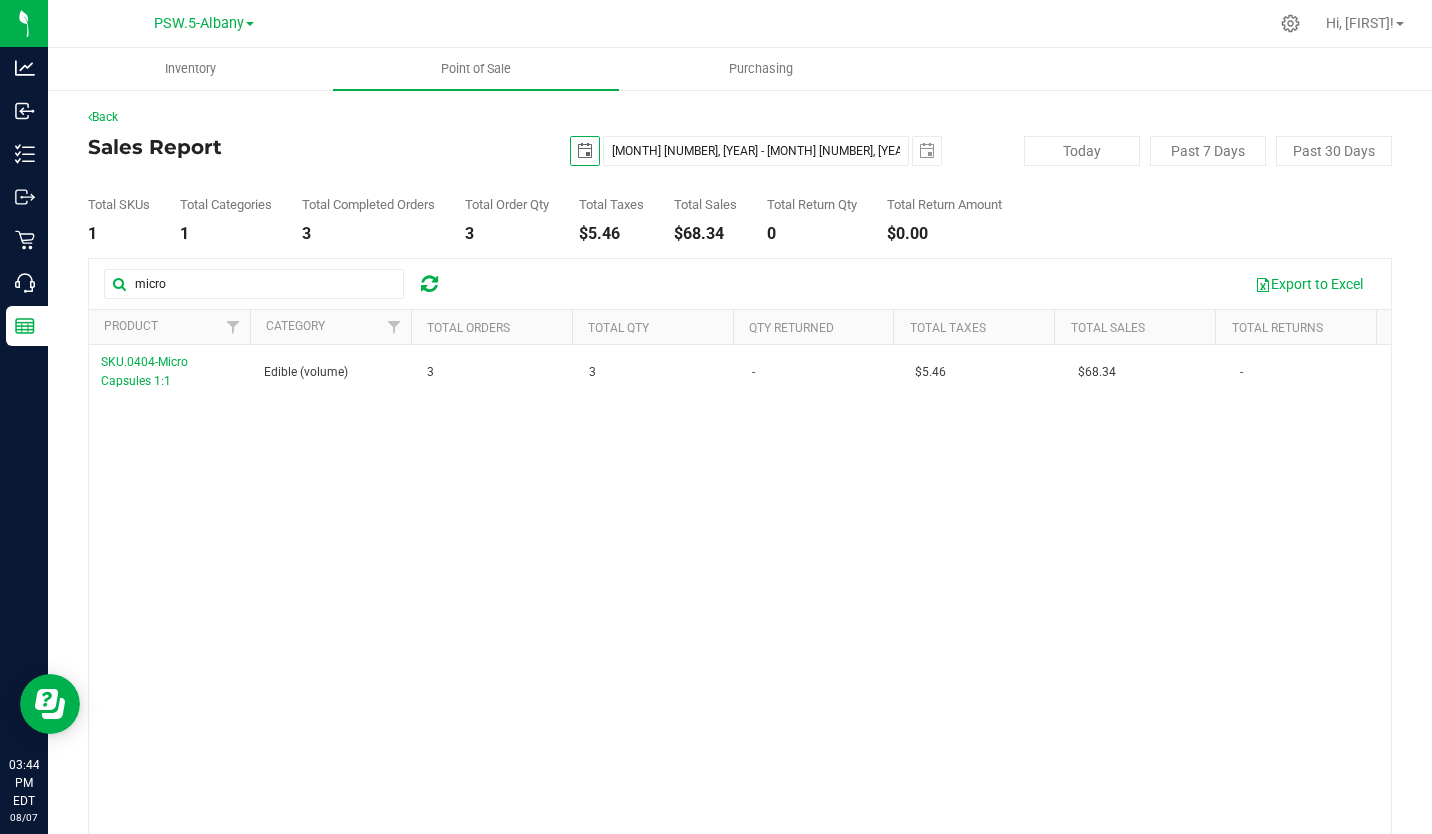 click at bounding box center (585, 151) 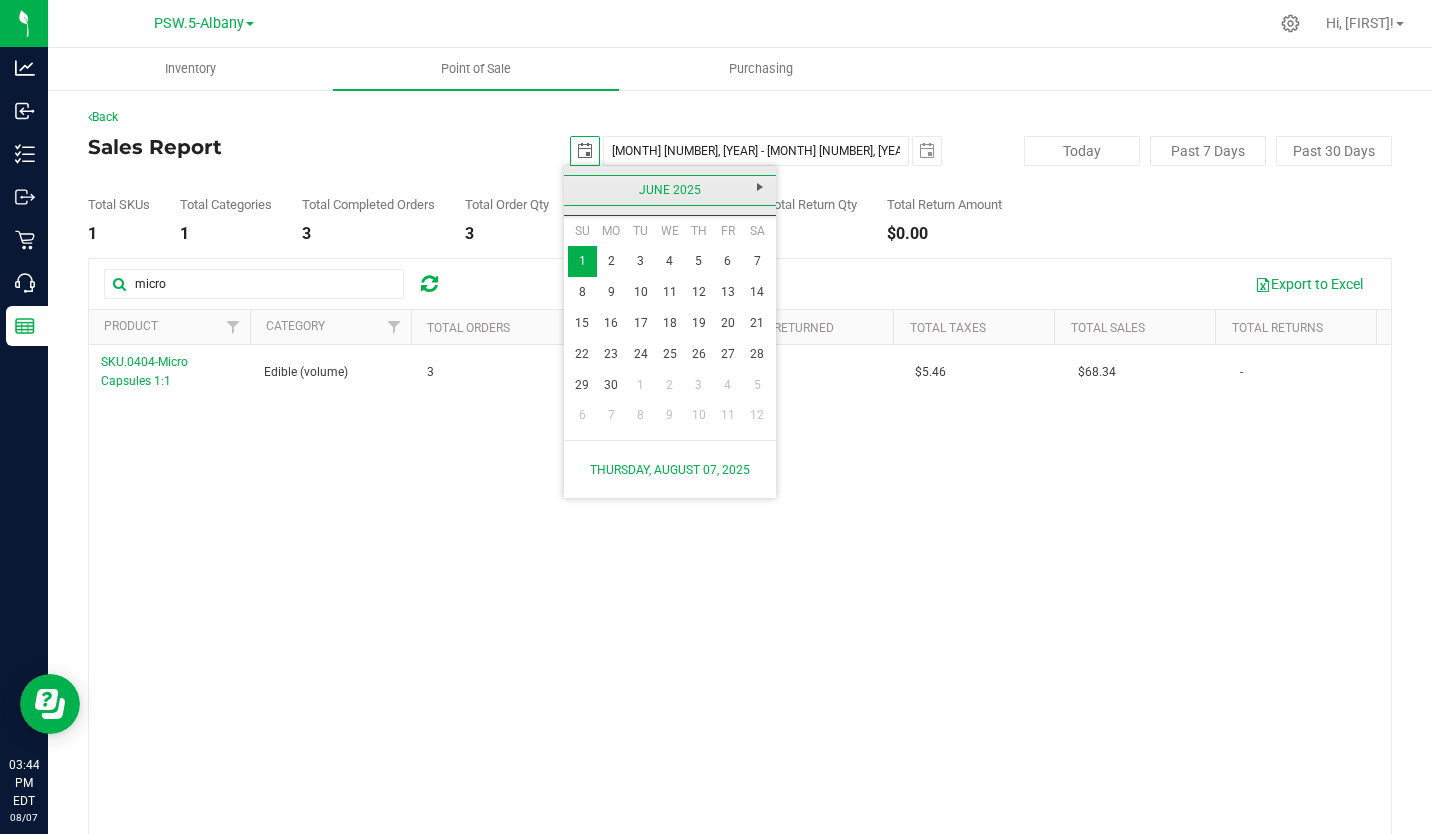 click on "June 2025" at bounding box center (670, 190) 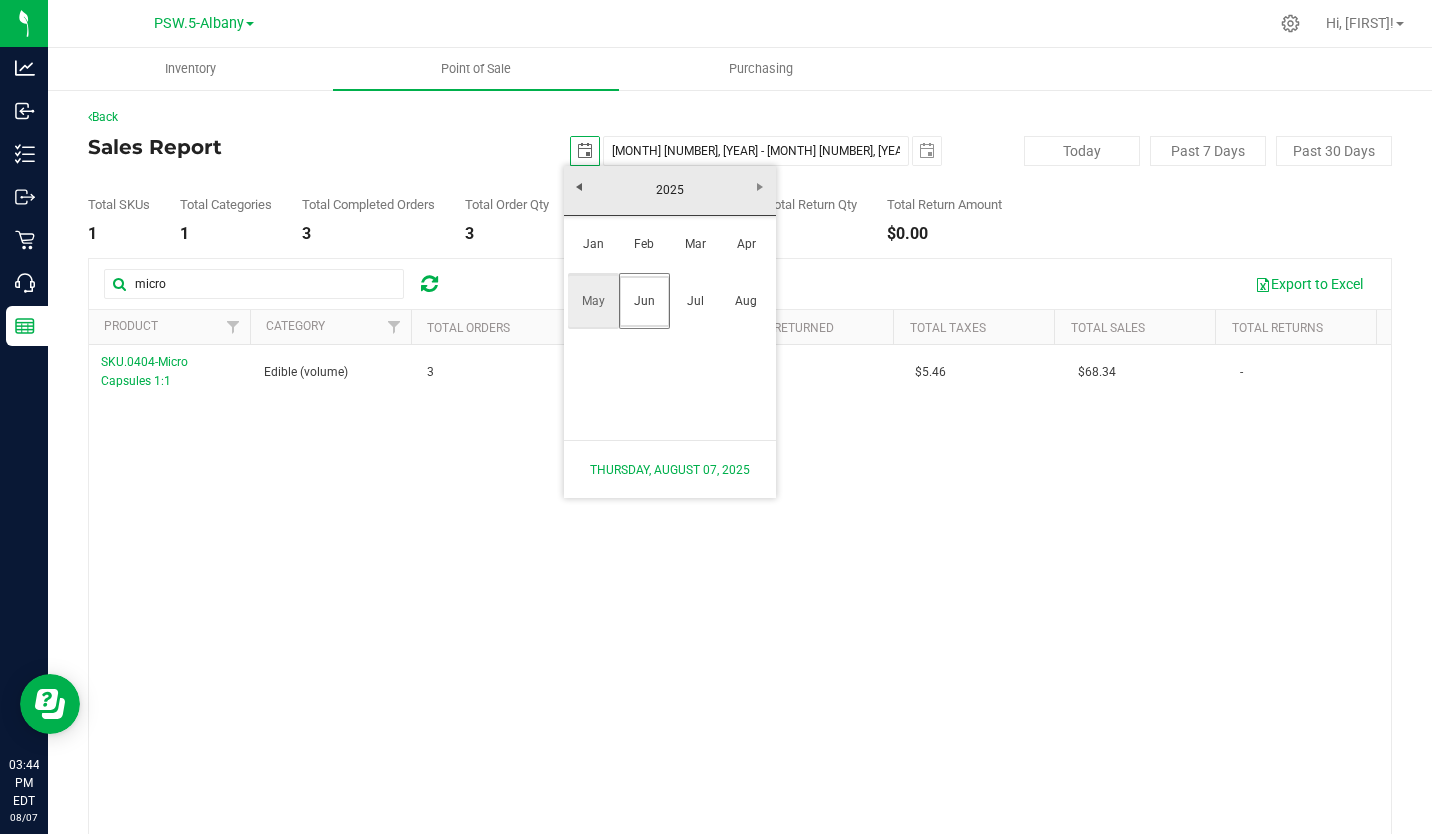 click on "May" at bounding box center [593, 301] 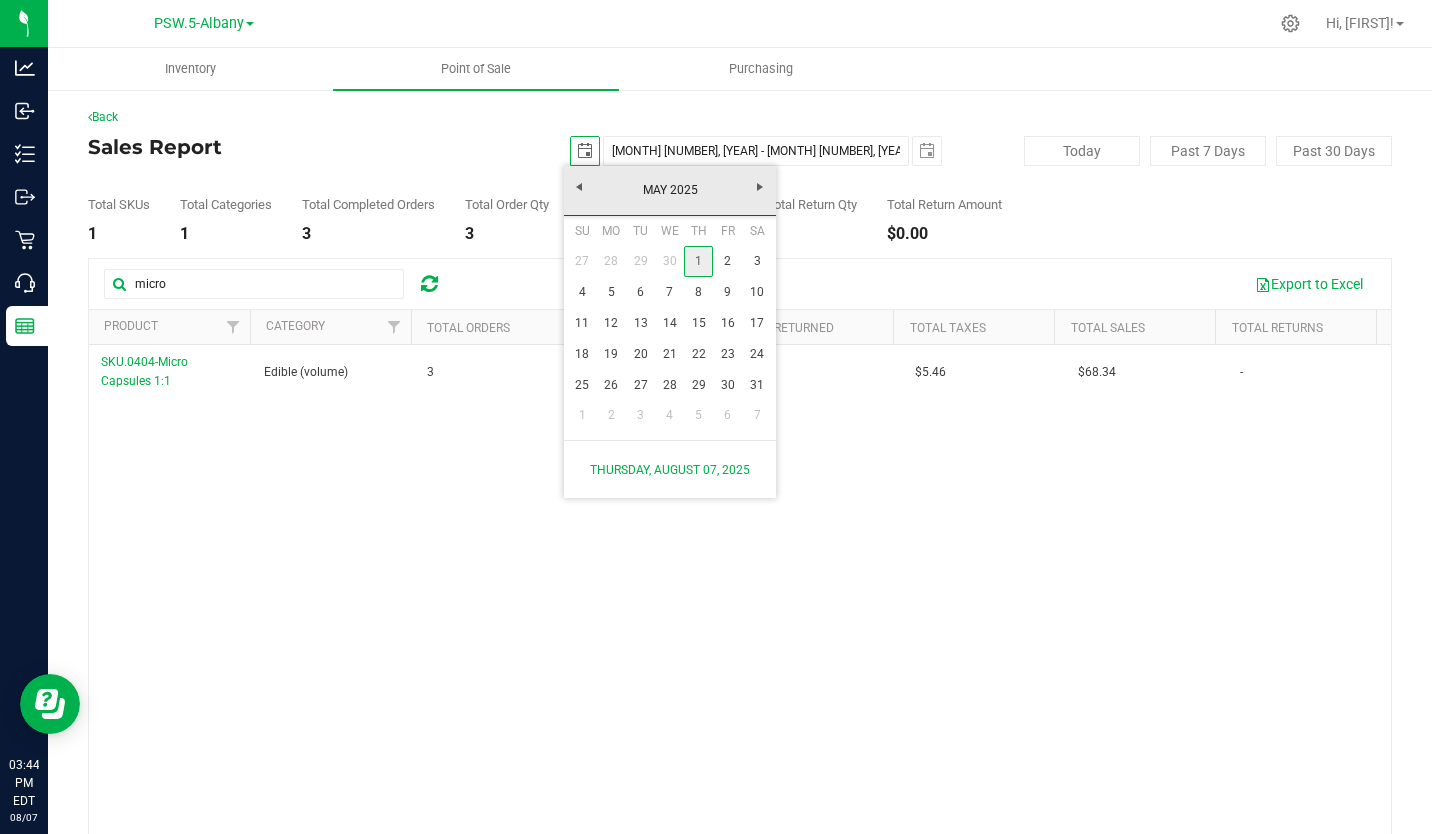 click on "1" at bounding box center [698, 261] 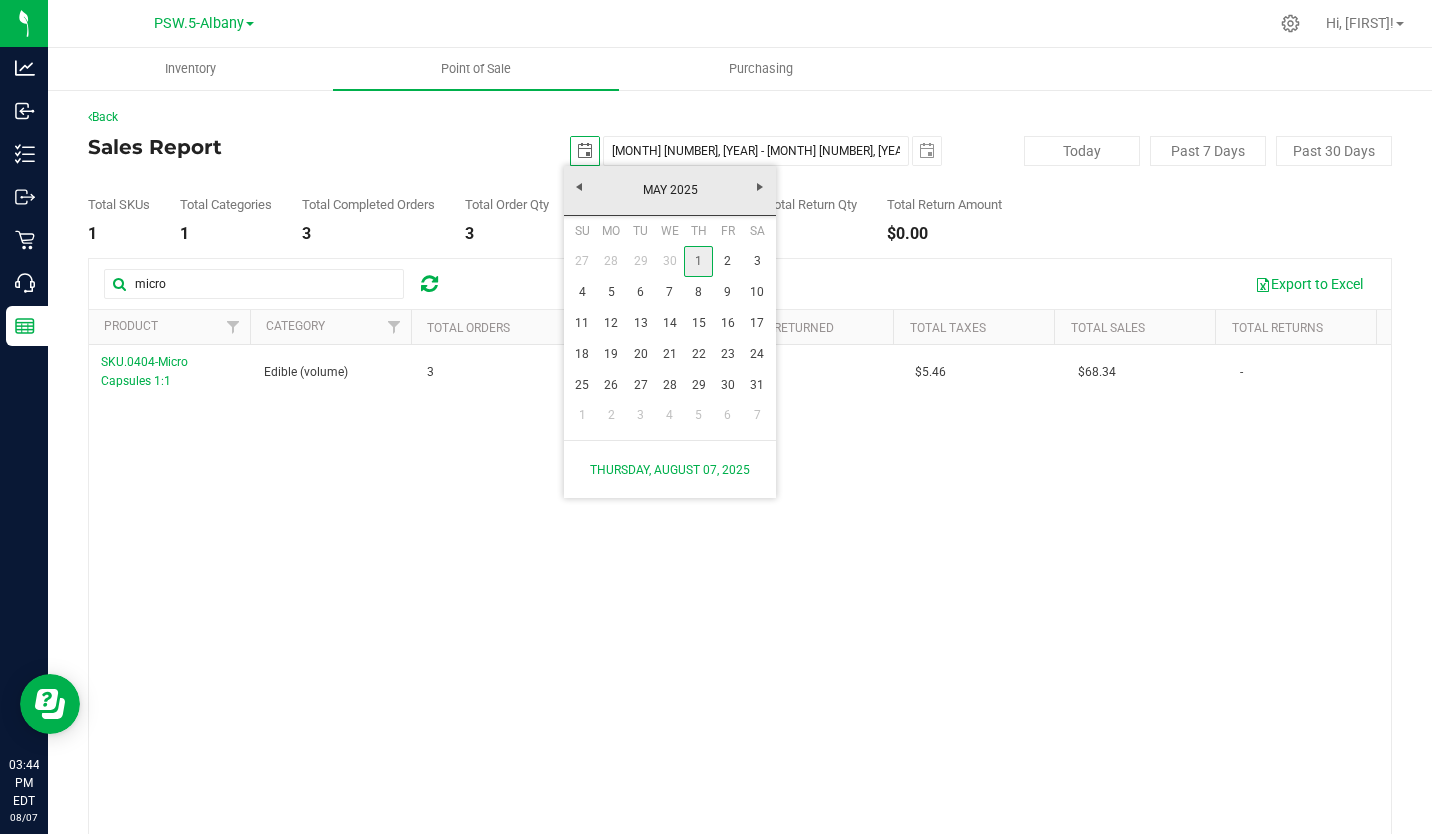 type on "2025-05-01" 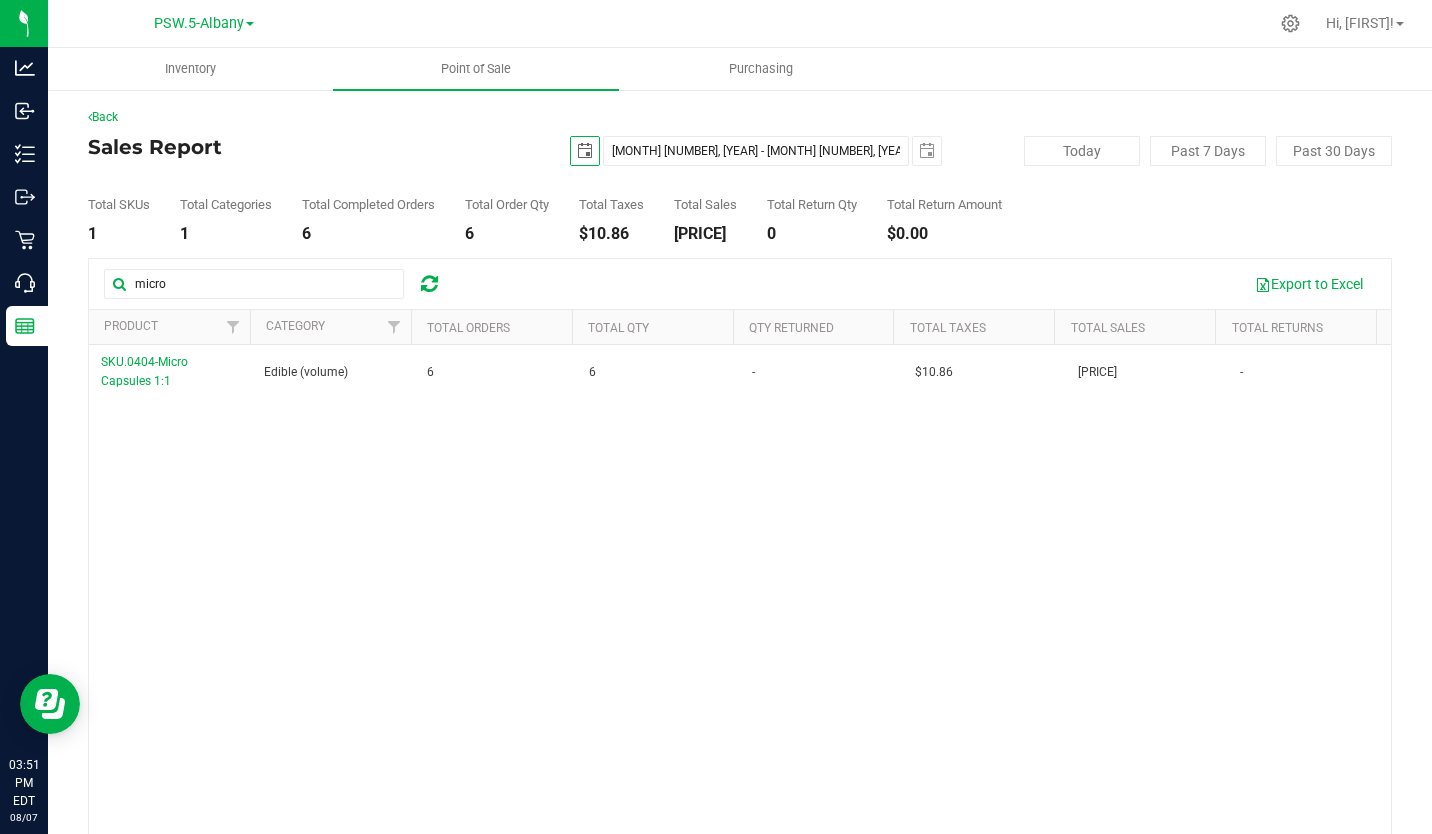click at bounding box center [585, 151] 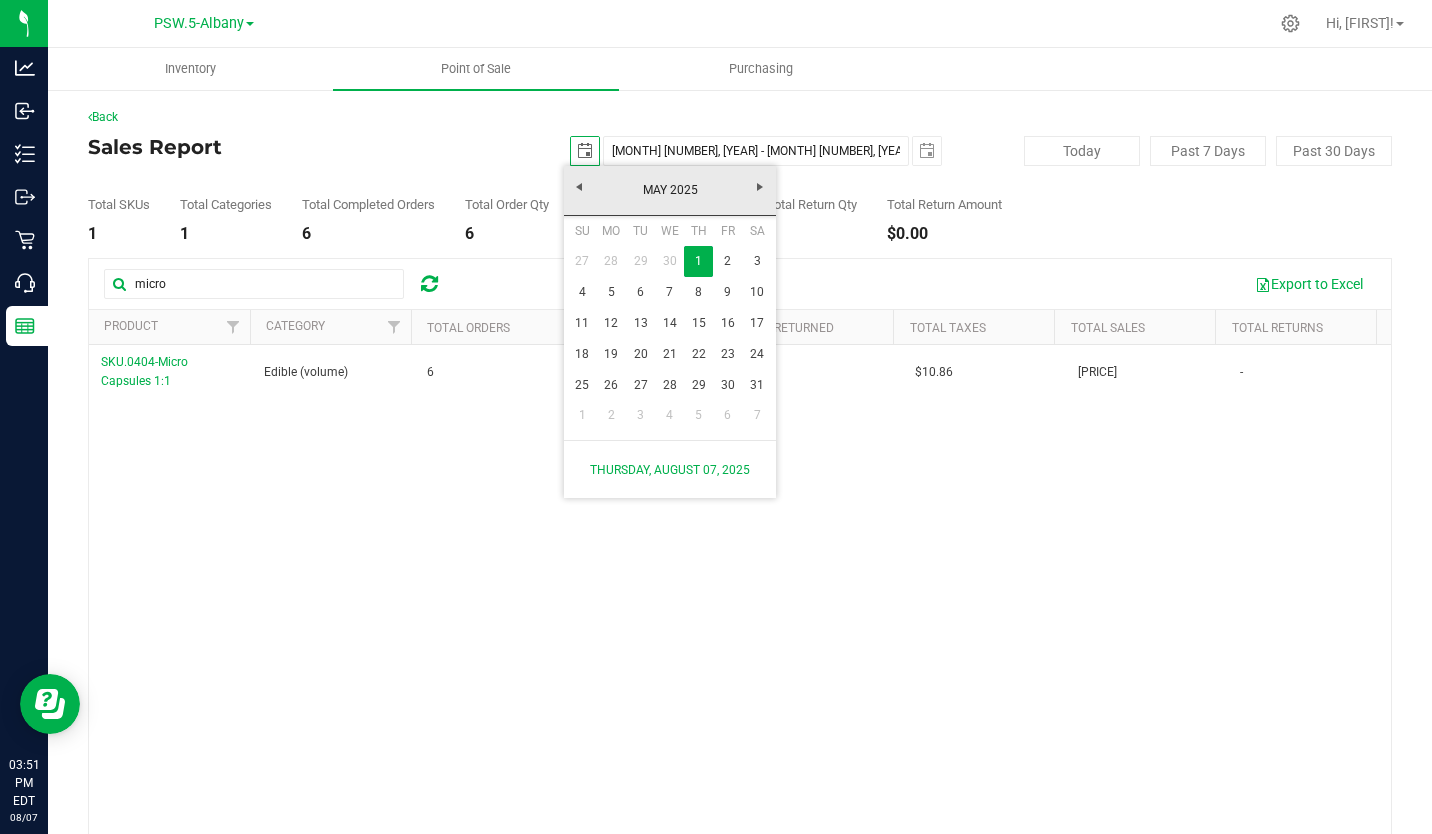 scroll, scrollTop: 0, scrollLeft: 0, axis: both 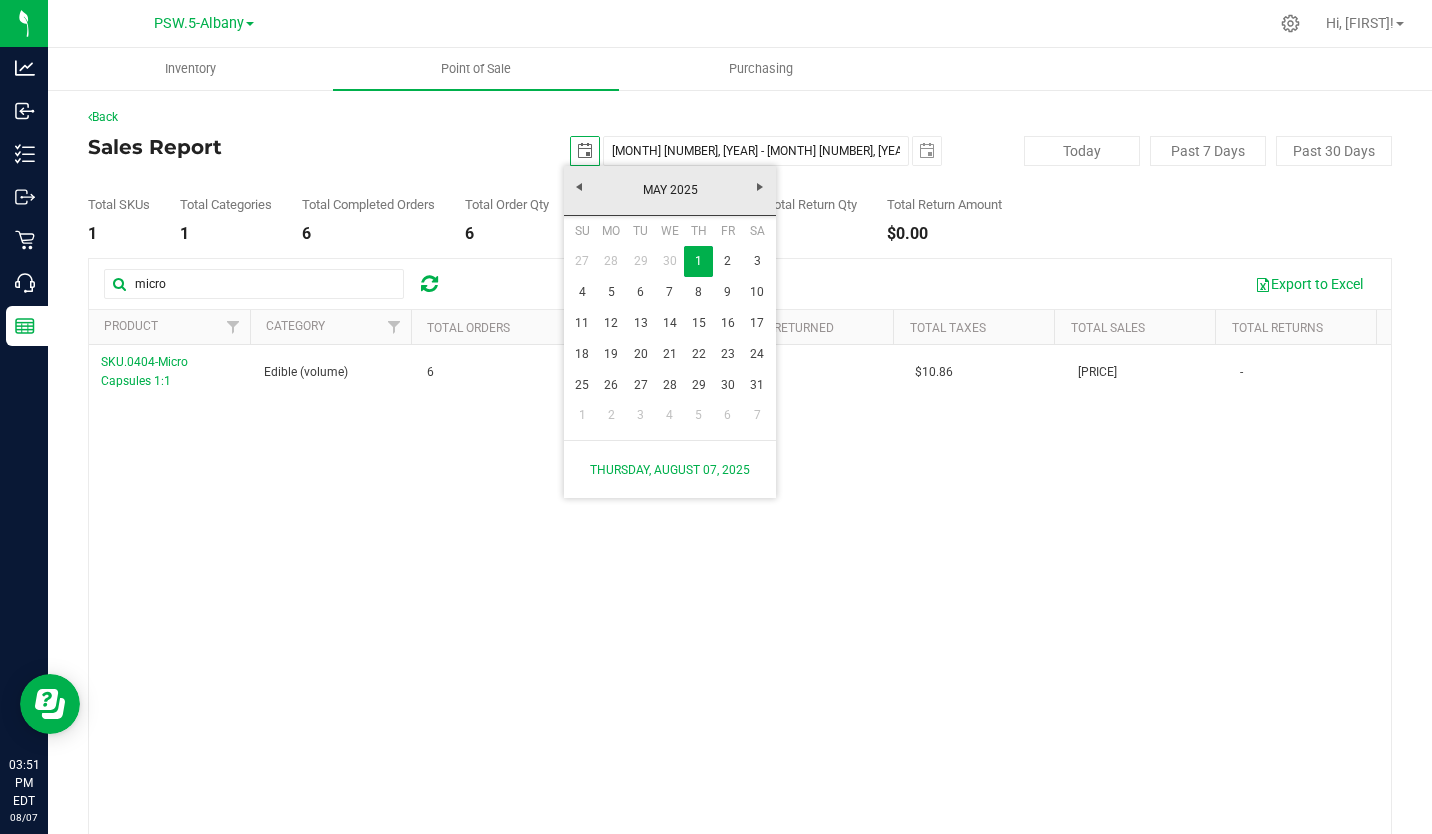 click on "PSW.5-Albany" at bounding box center [199, 23] 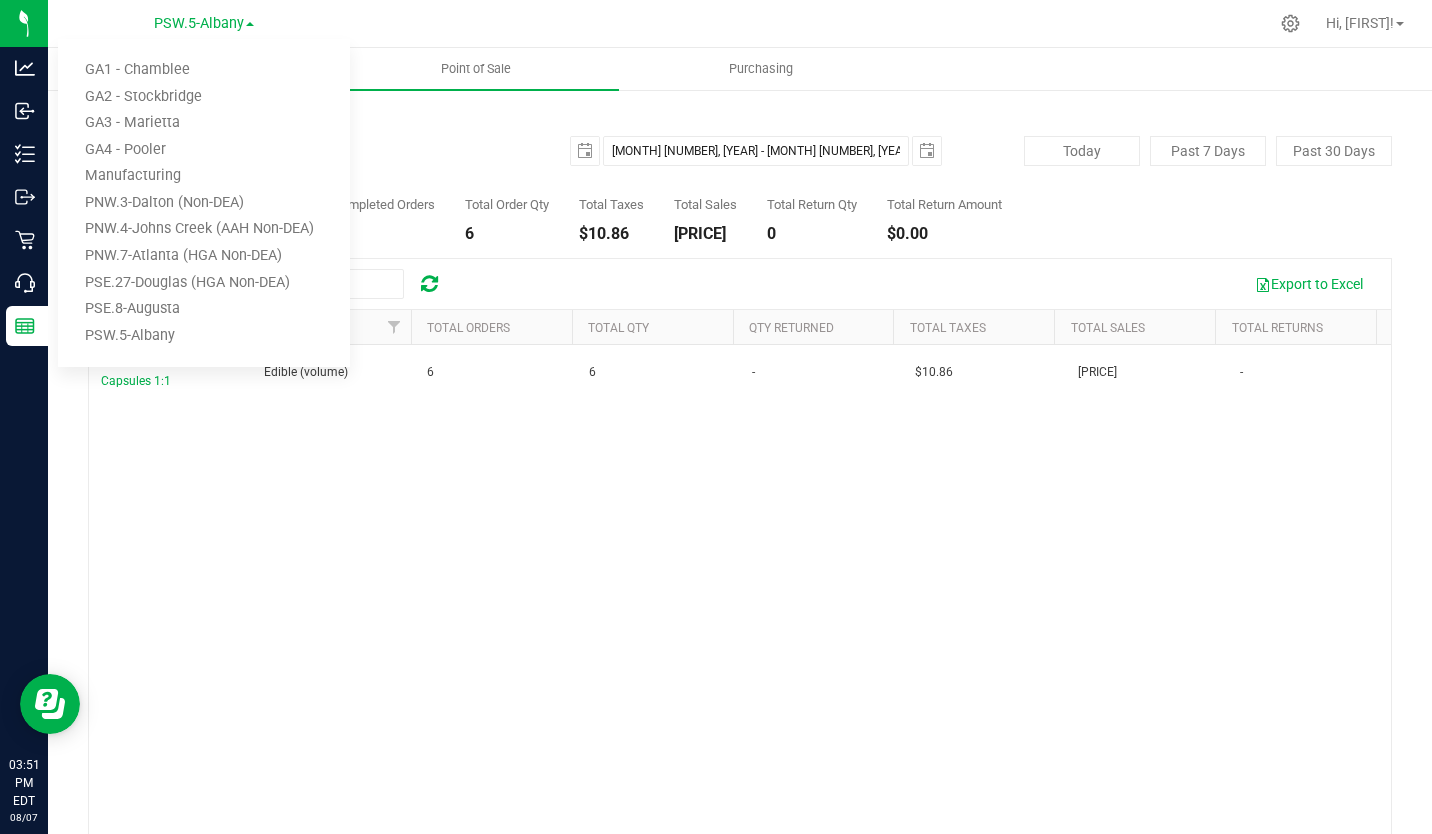 click at bounding box center [813, 23] 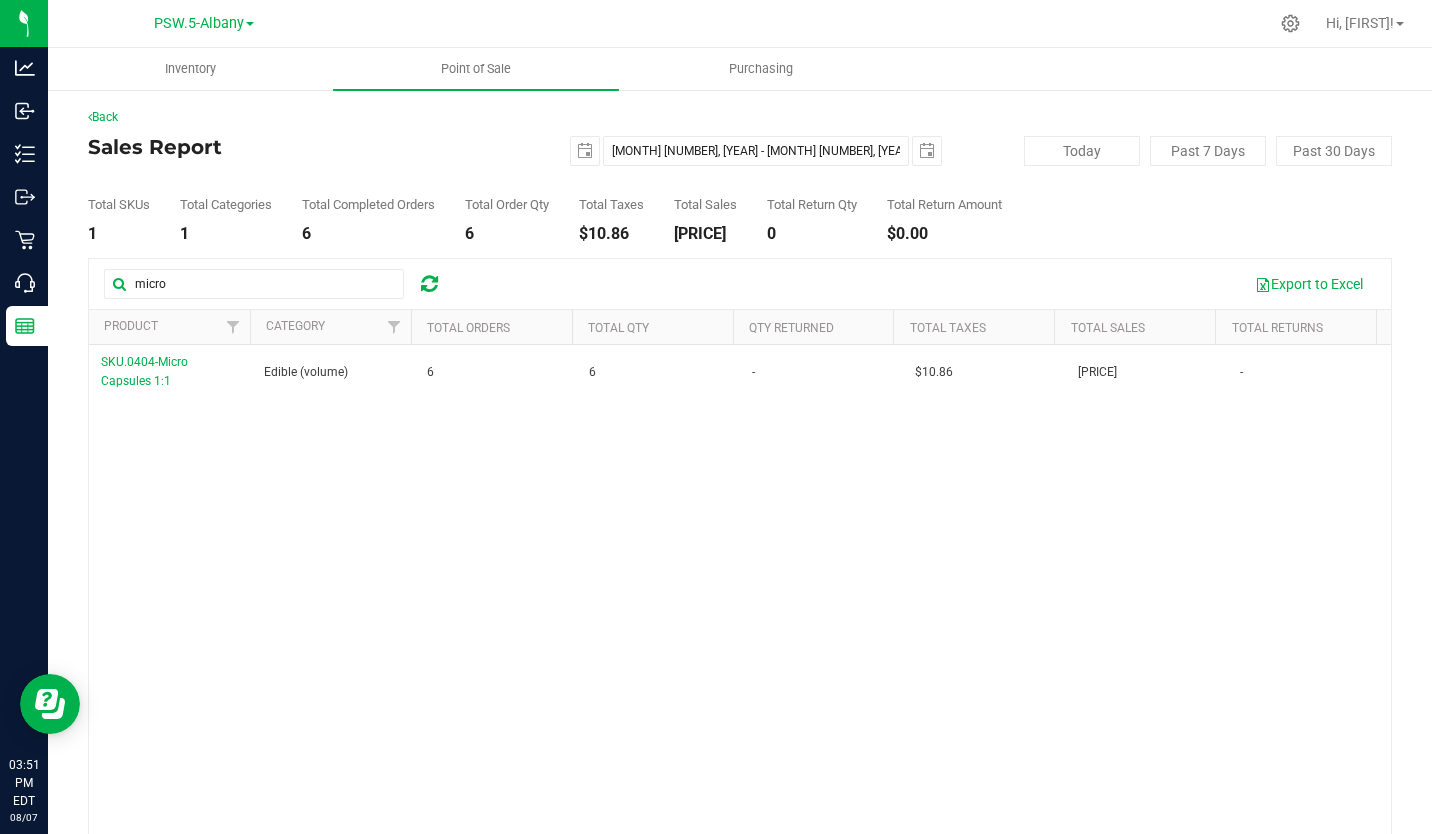 click on "PSW.5-Albany" at bounding box center [199, 23] 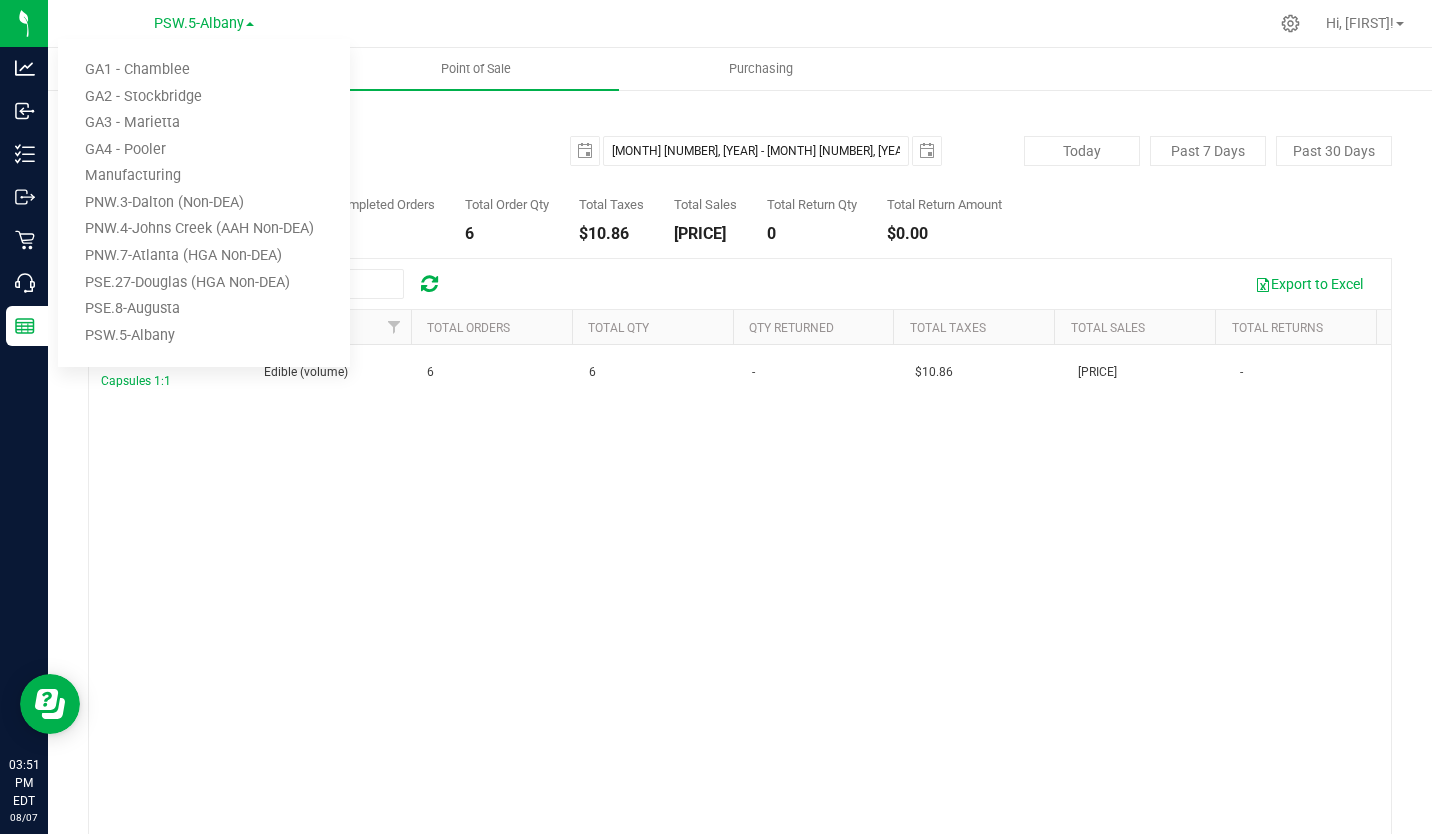 click on "PSE.8-Augusta" at bounding box center (204, 309) 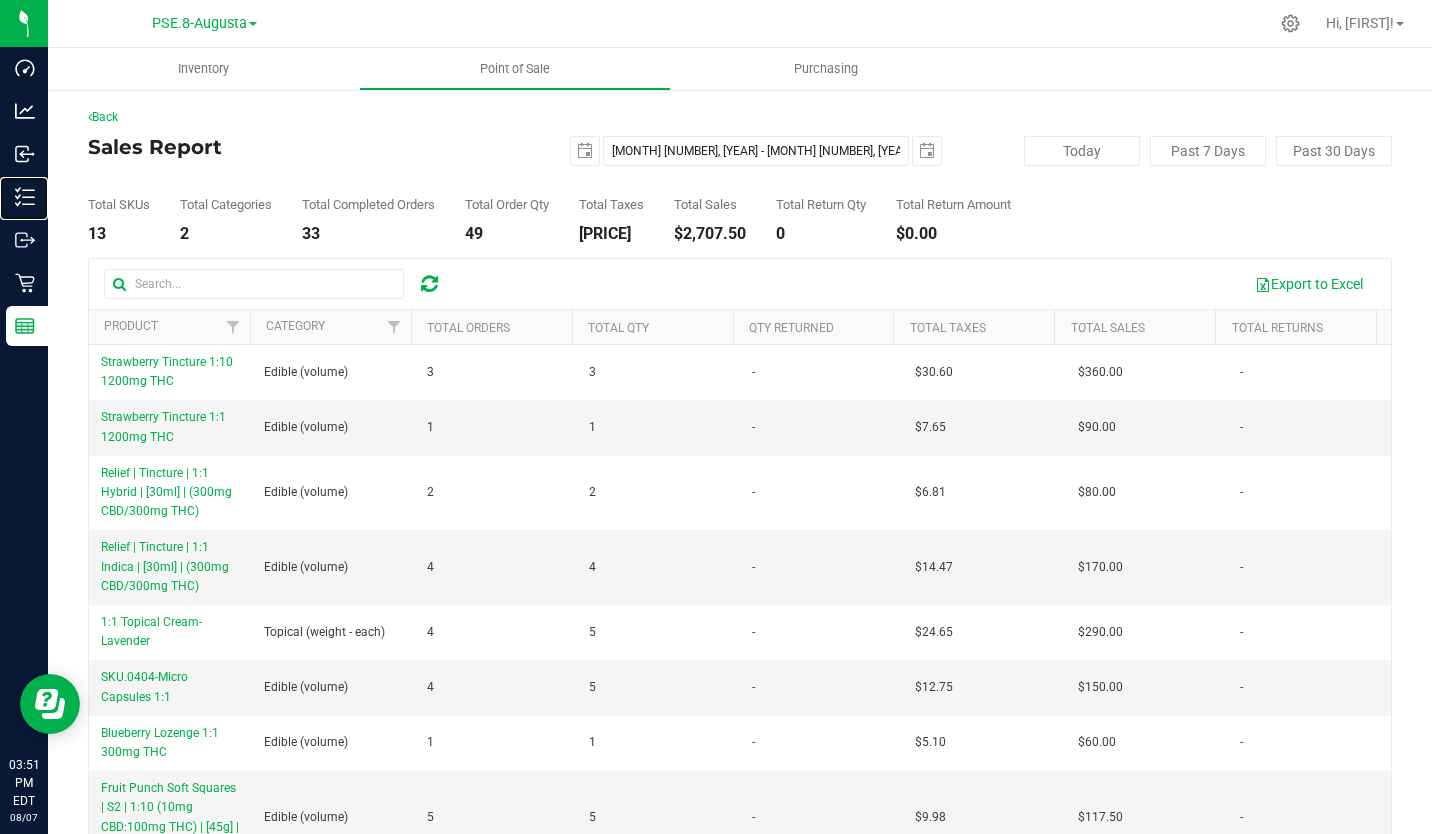 click on "Inventory" at bounding box center (0, 0) 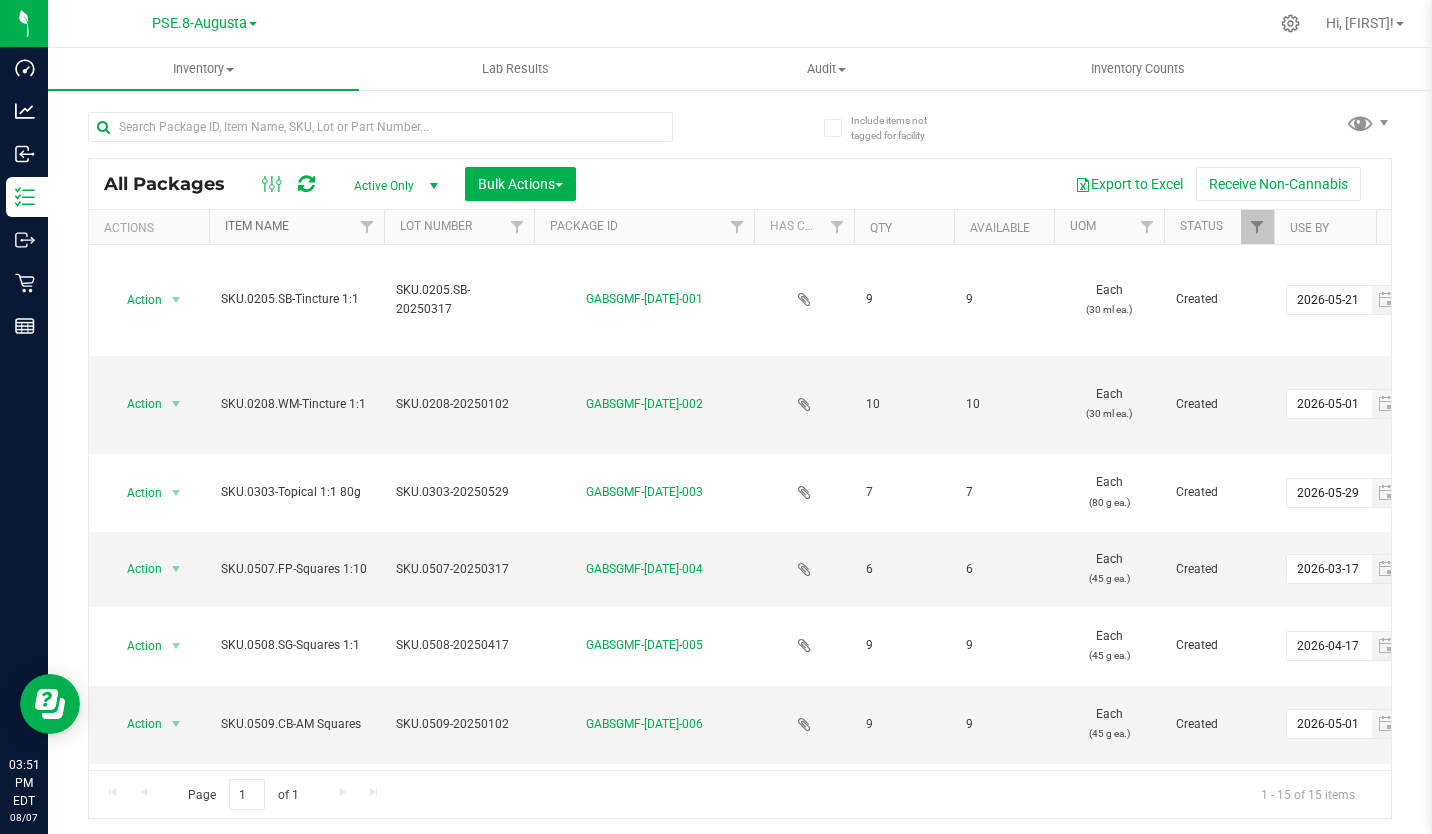 click on "Item Name" at bounding box center [257, 226] 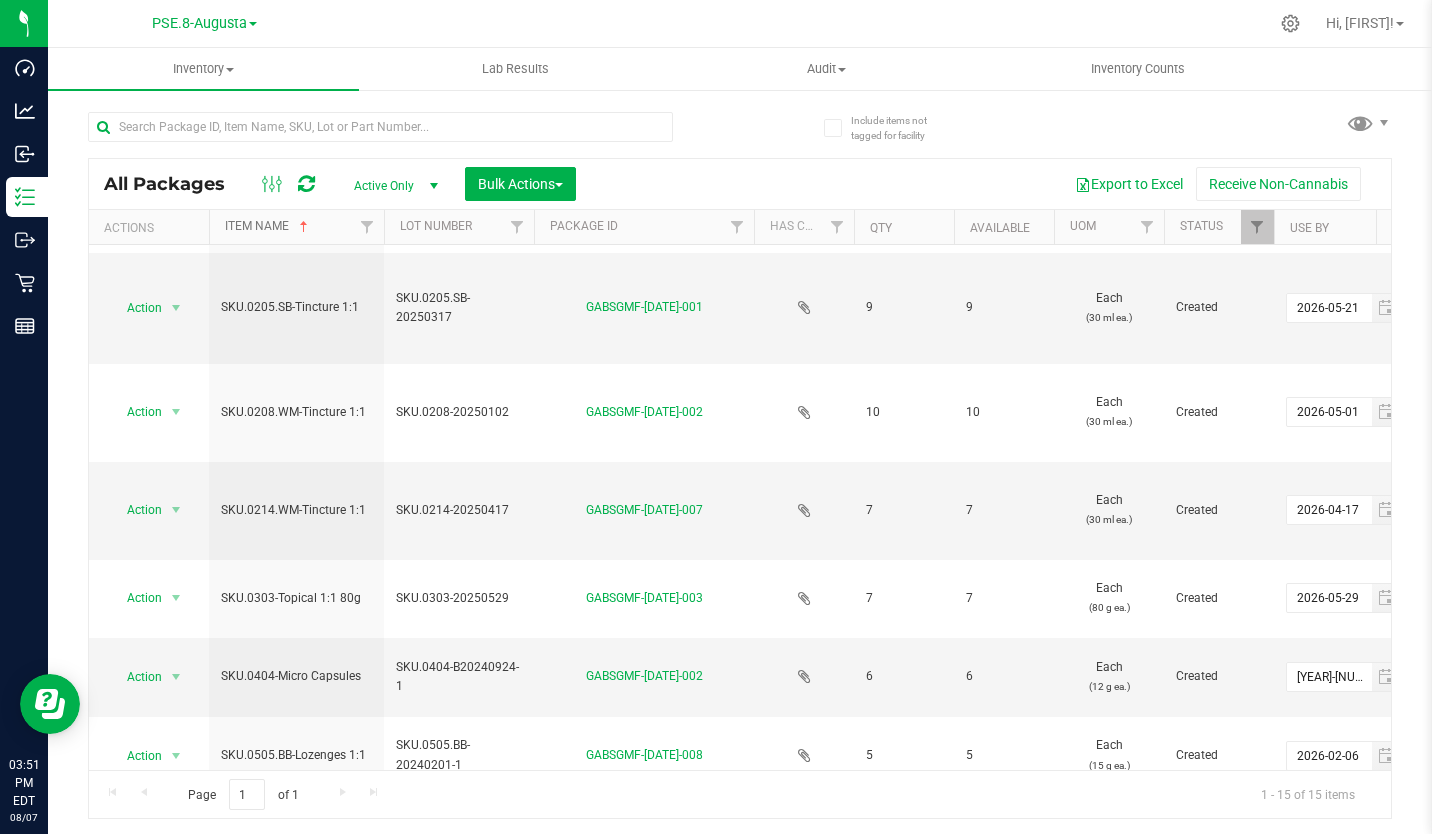 scroll, scrollTop: 192, scrollLeft: 1, axis: both 